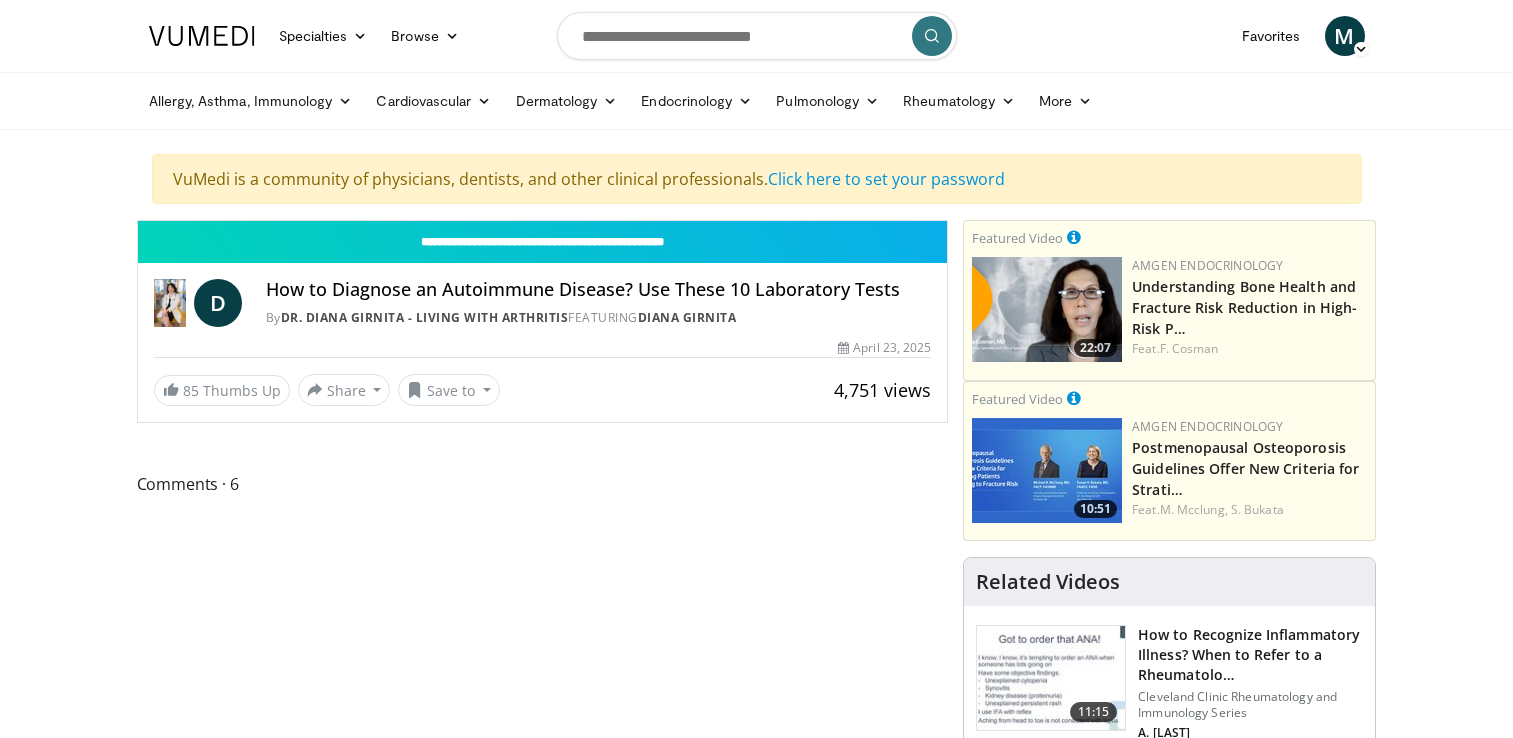 scroll, scrollTop: 0, scrollLeft: 0, axis: both 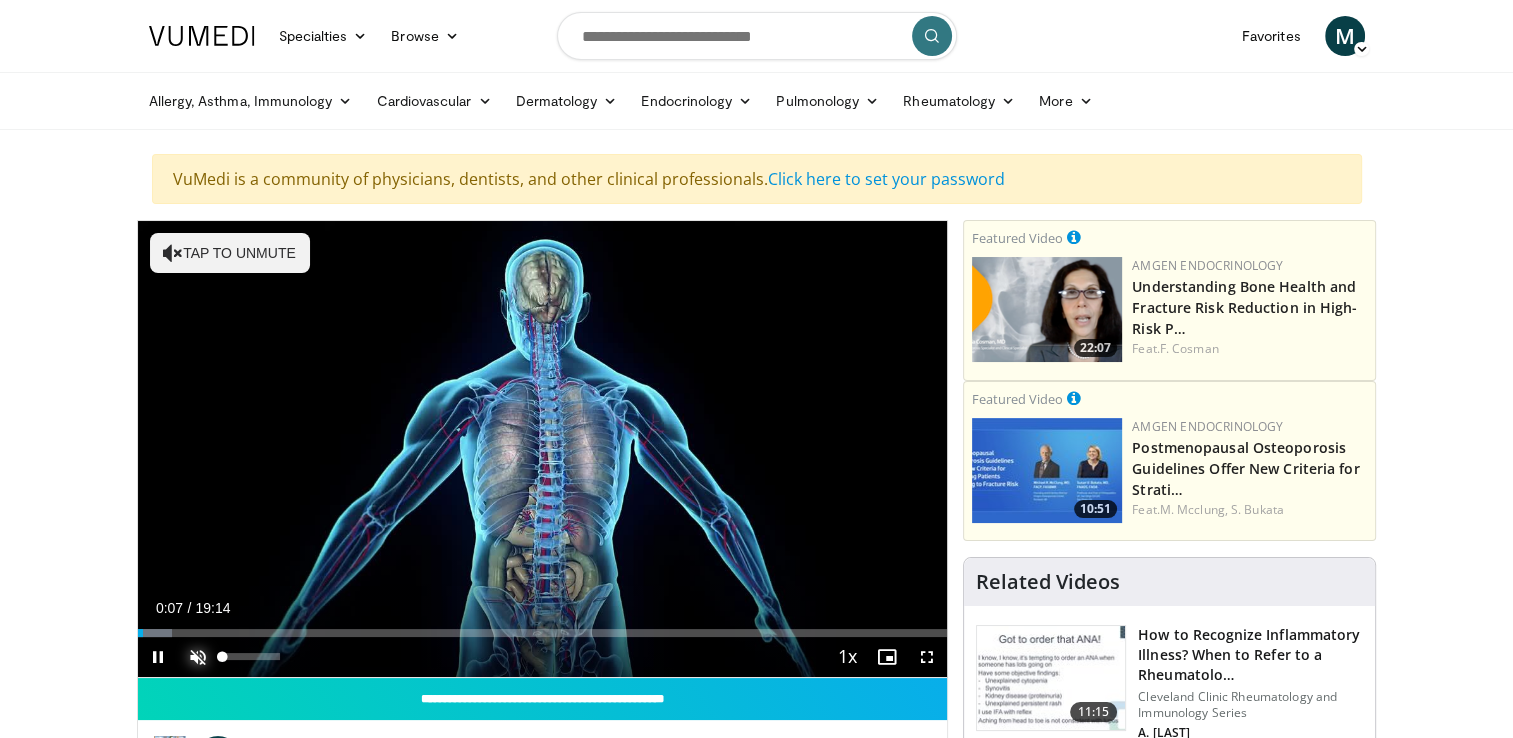 click at bounding box center [198, 657] 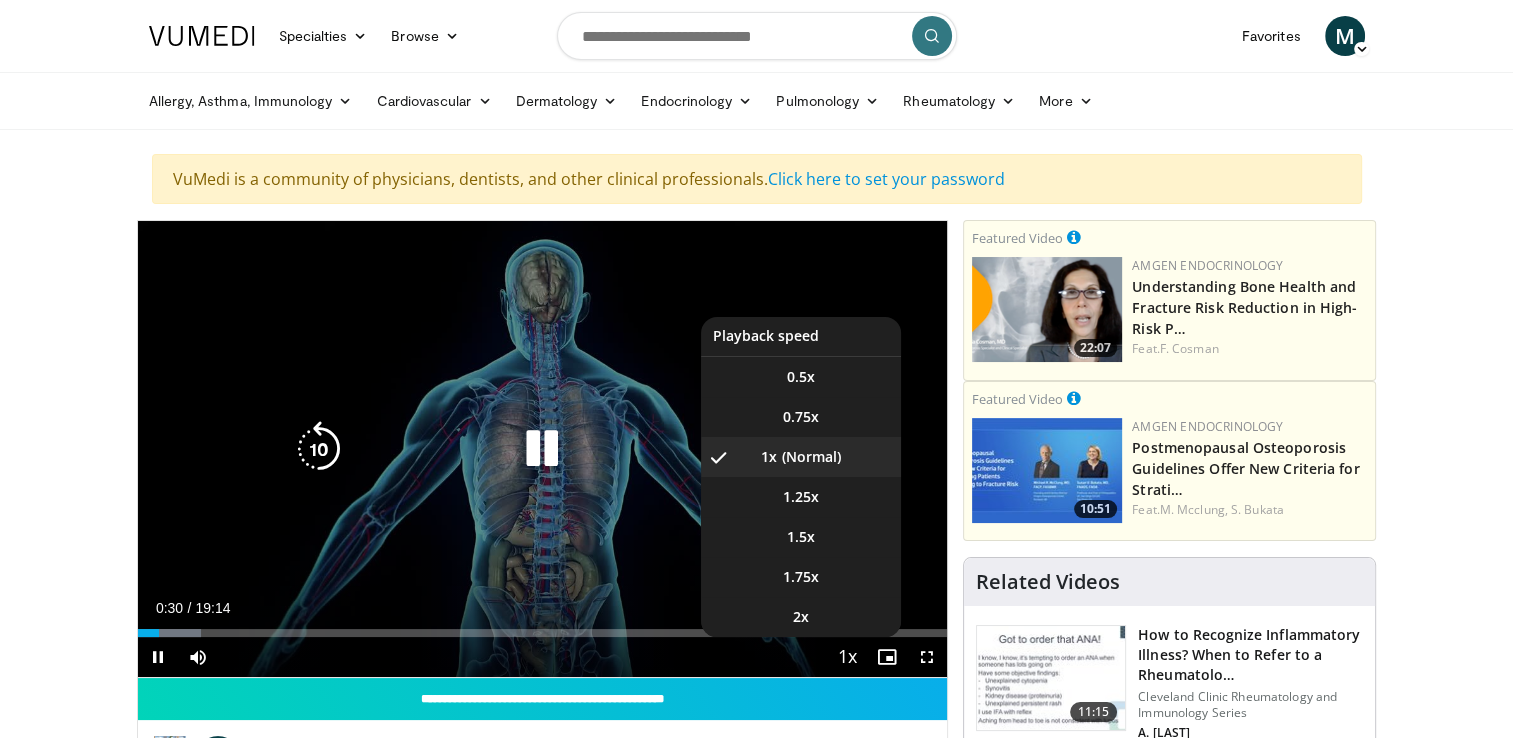click at bounding box center [847, 658] 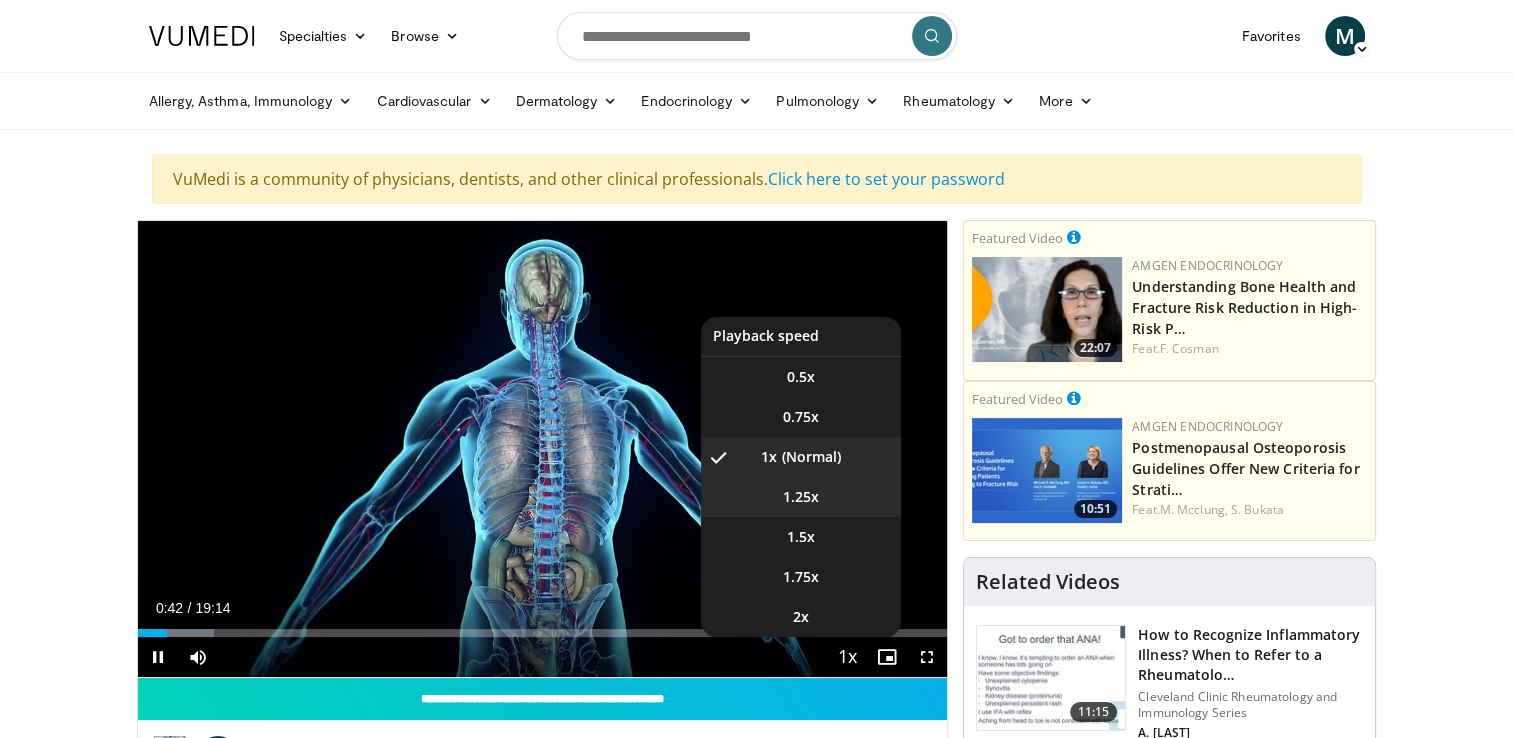 click on "1.25x" at bounding box center (801, 497) 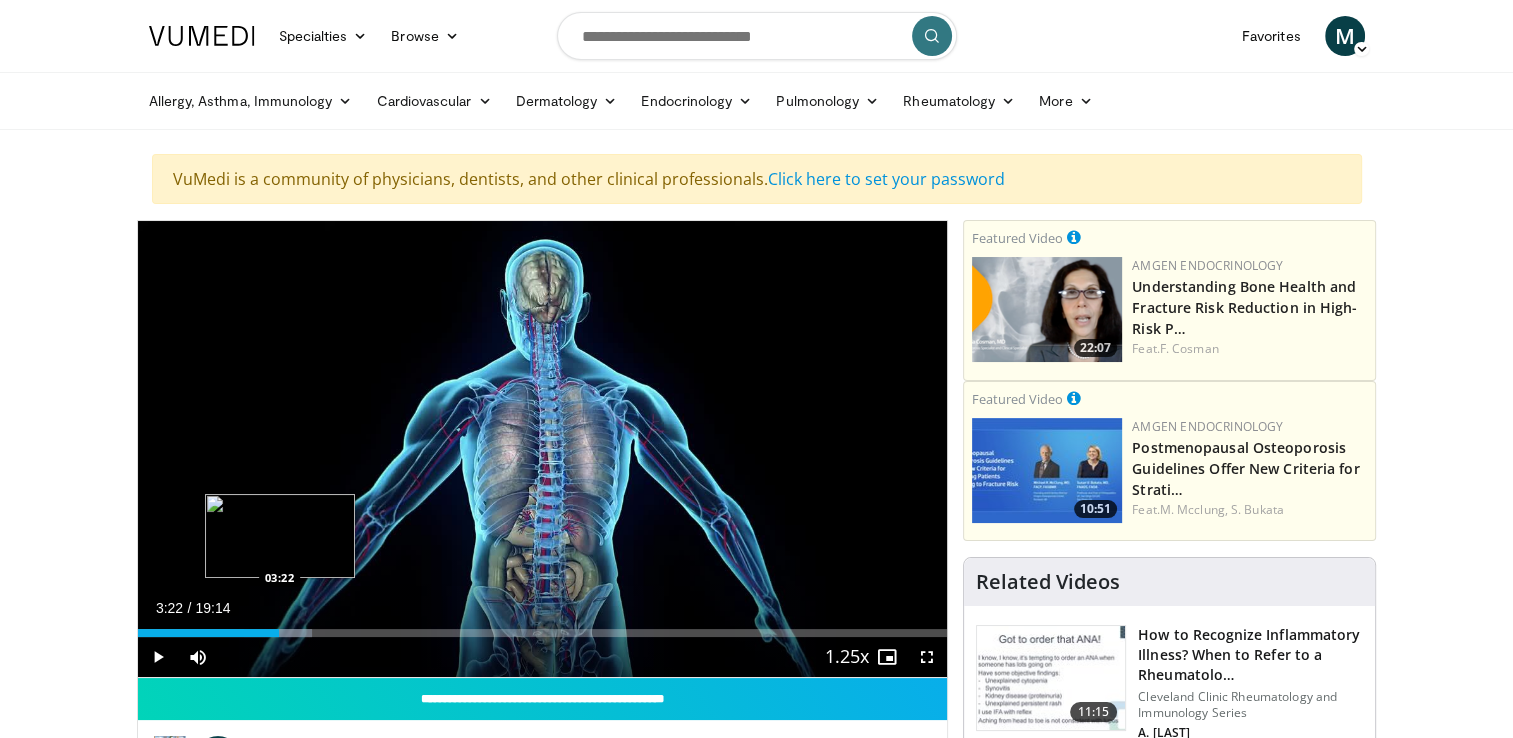 click on "Loaded :  21.61% 03:22 03:22" at bounding box center (543, 633) 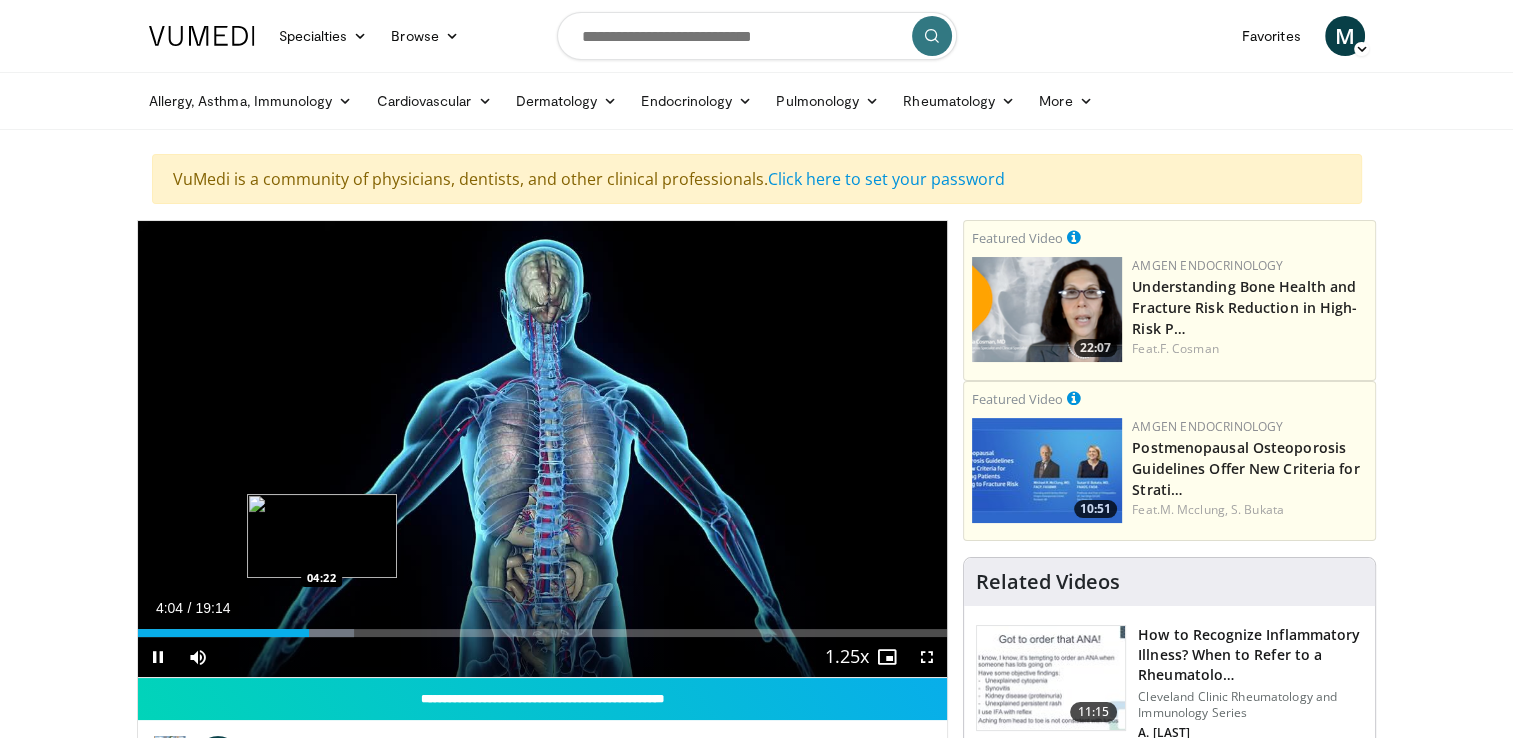 click on "**********" at bounding box center (543, 449) 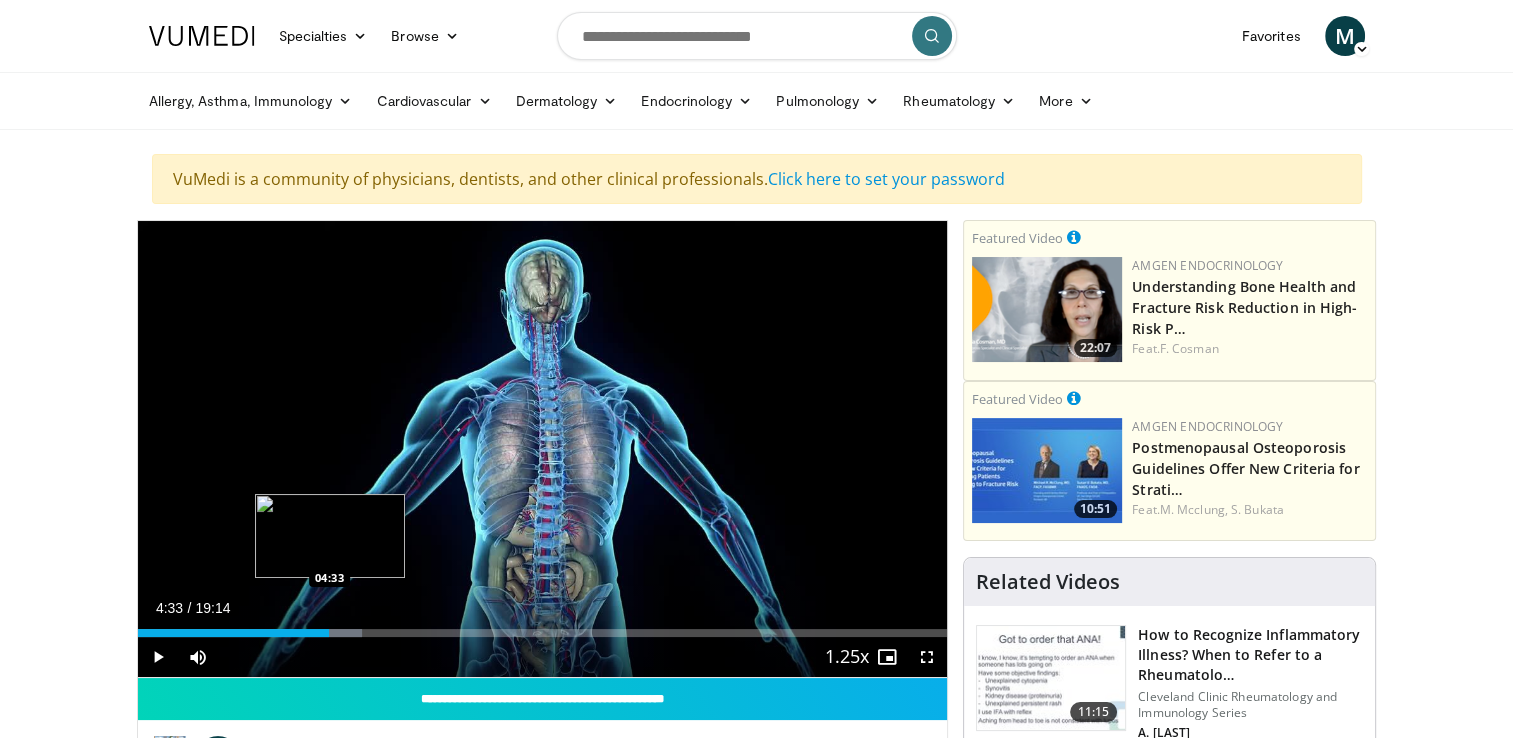 click on "Loaded :  27.67% 04:16 04:33" at bounding box center [543, 627] 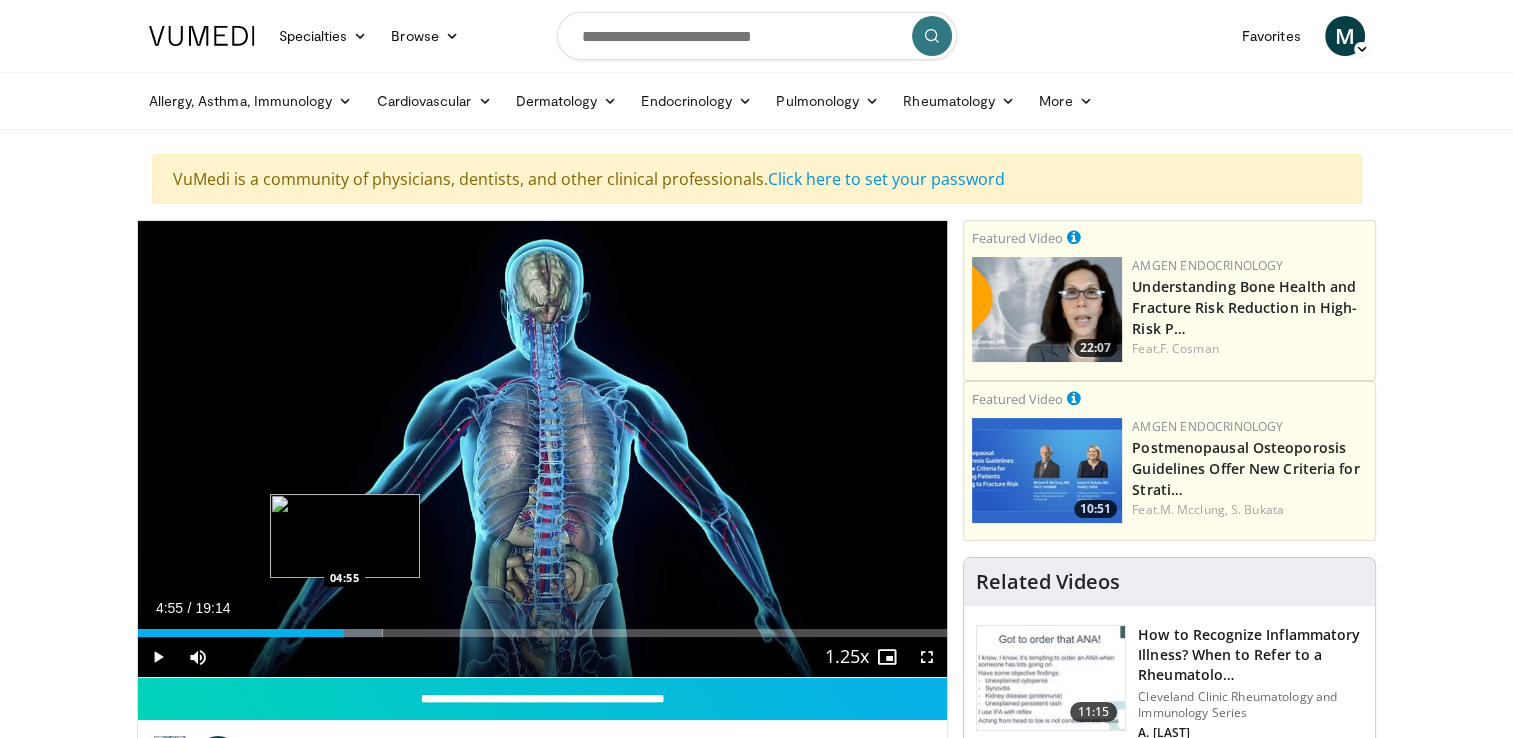 click on "Loaded :  30.26% 04:55 04:55" at bounding box center (543, 633) 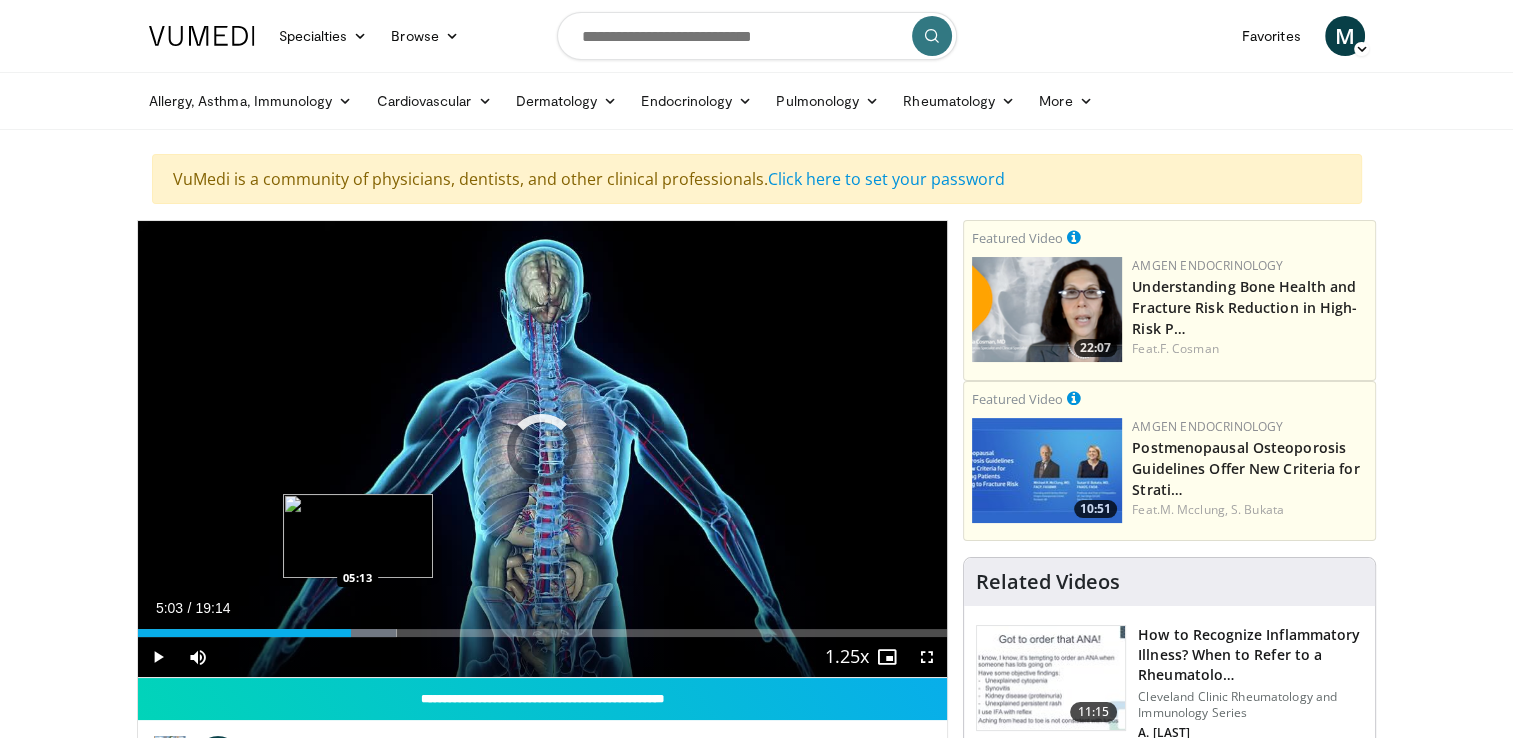 click on "Loaded :  31.99% 05:03 05:13" at bounding box center [543, 633] 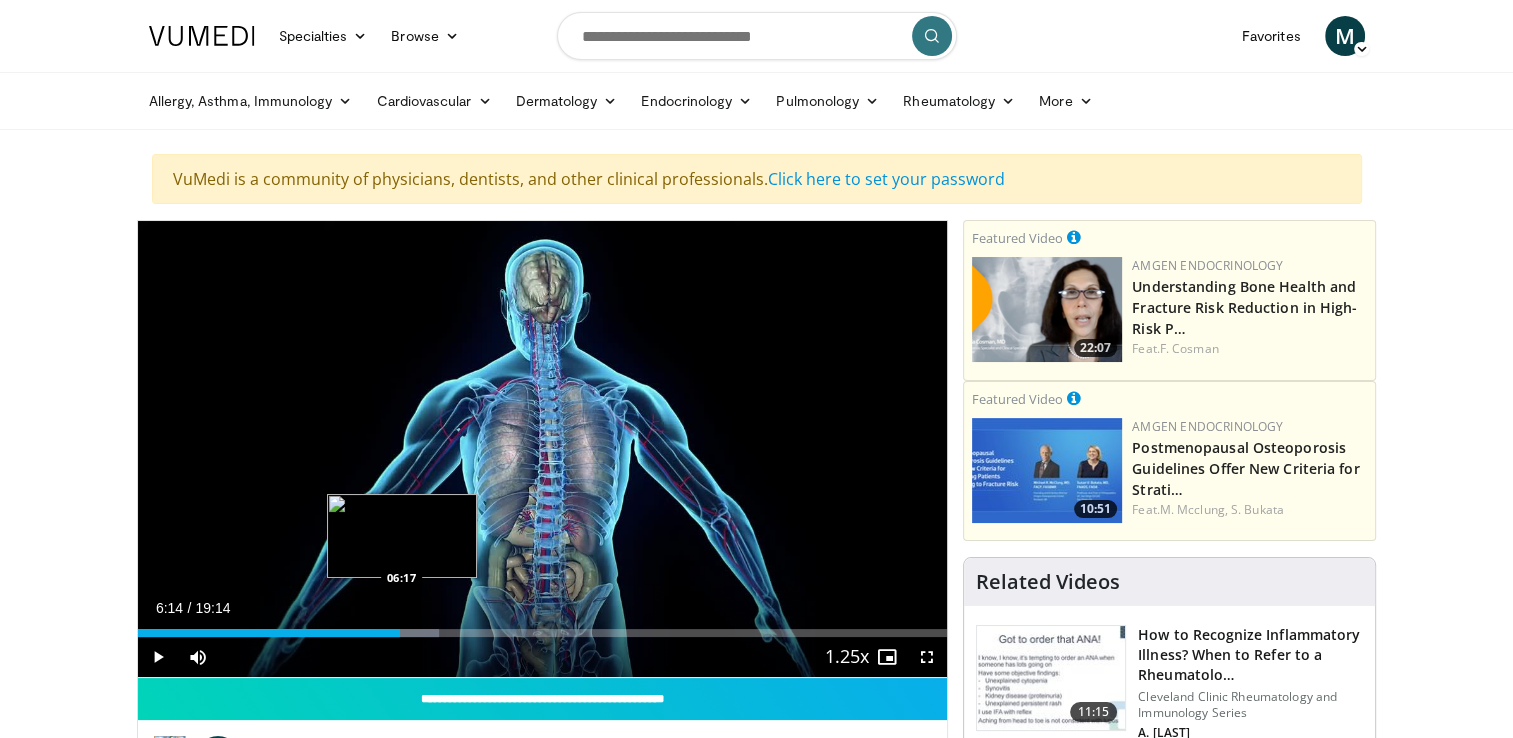 click on "Loaded :  37.18% 06:14 06:17" at bounding box center [543, 633] 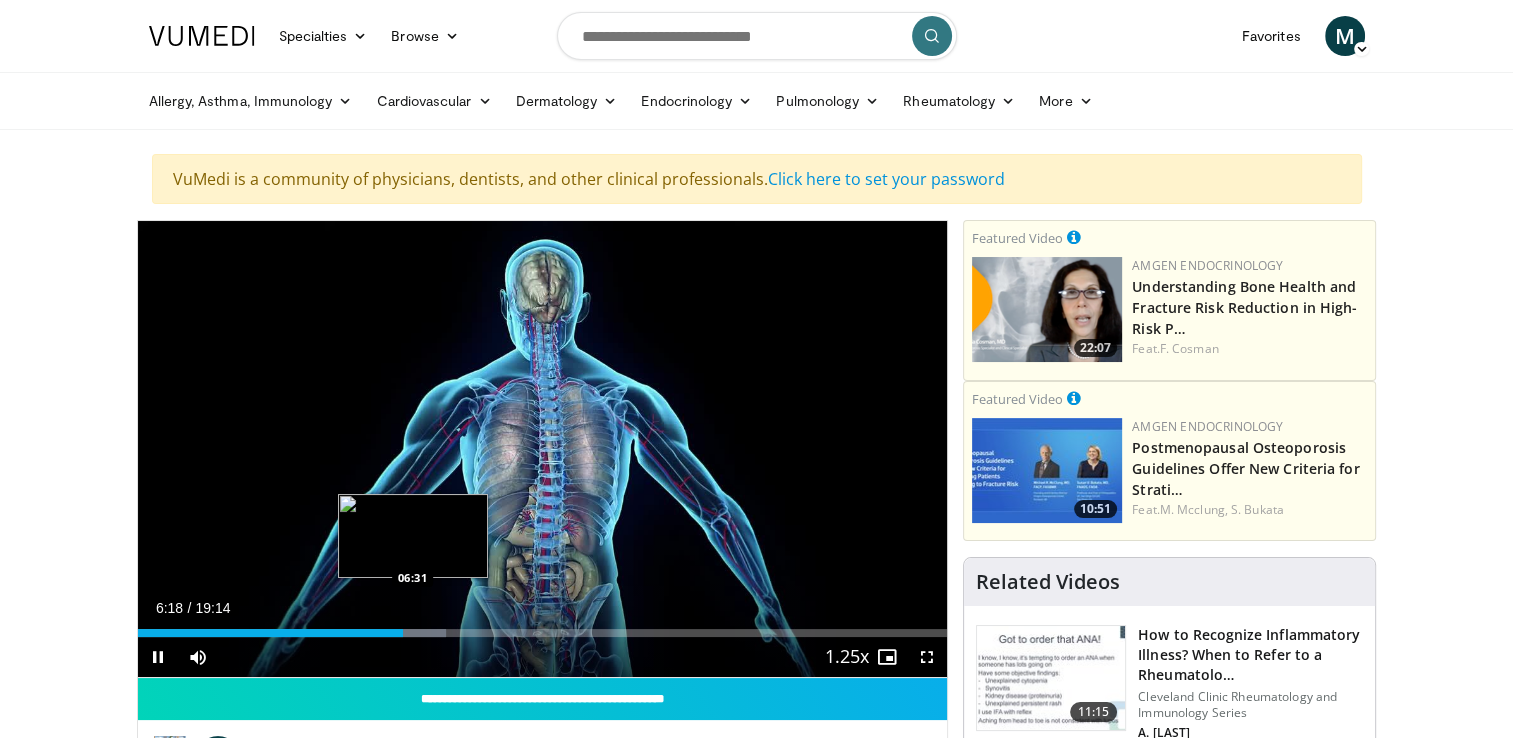 click on "Loaded :  38.05% 06:18 06:31" at bounding box center [543, 633] 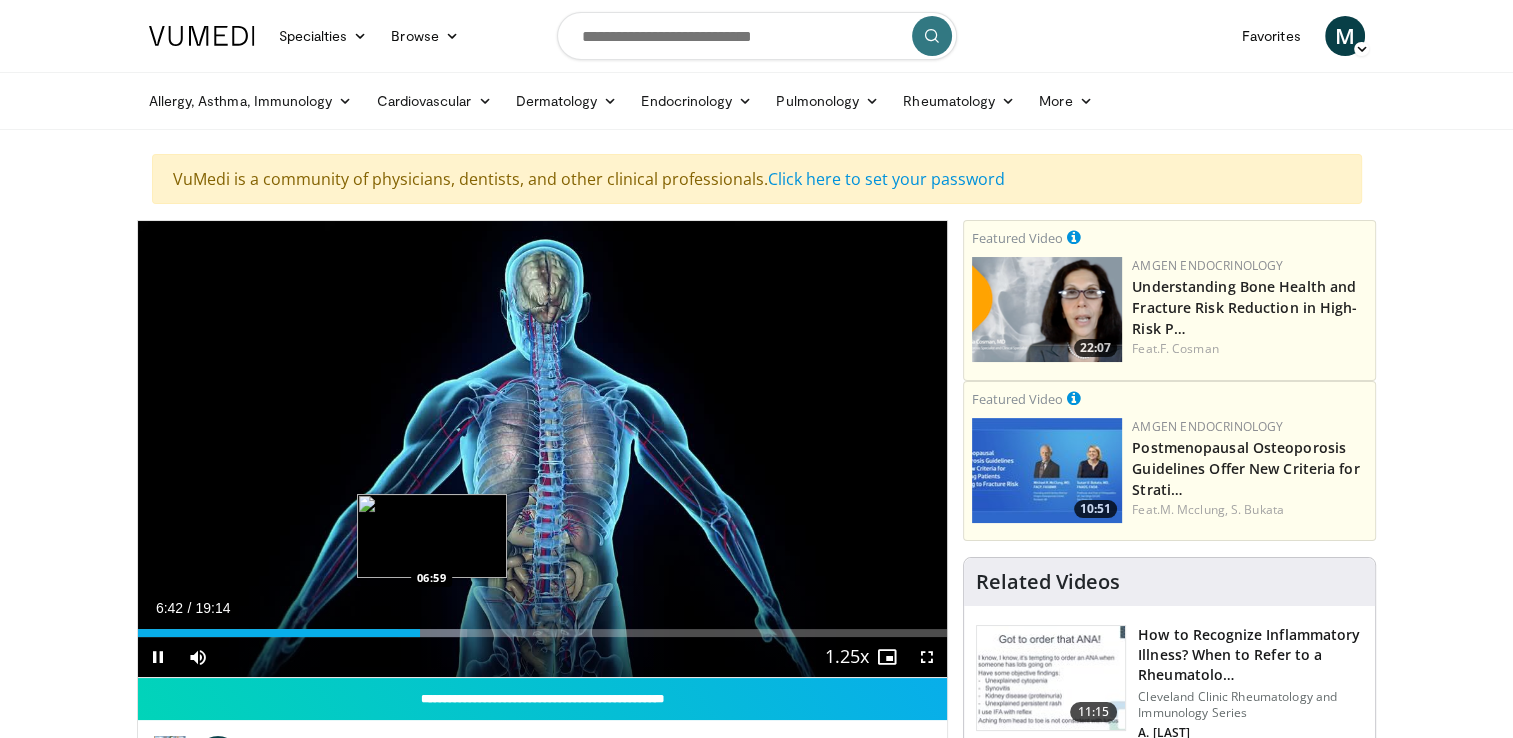 click on "Loaded :  40.64% 06:43 06:59" at bounding box center (543, 627) 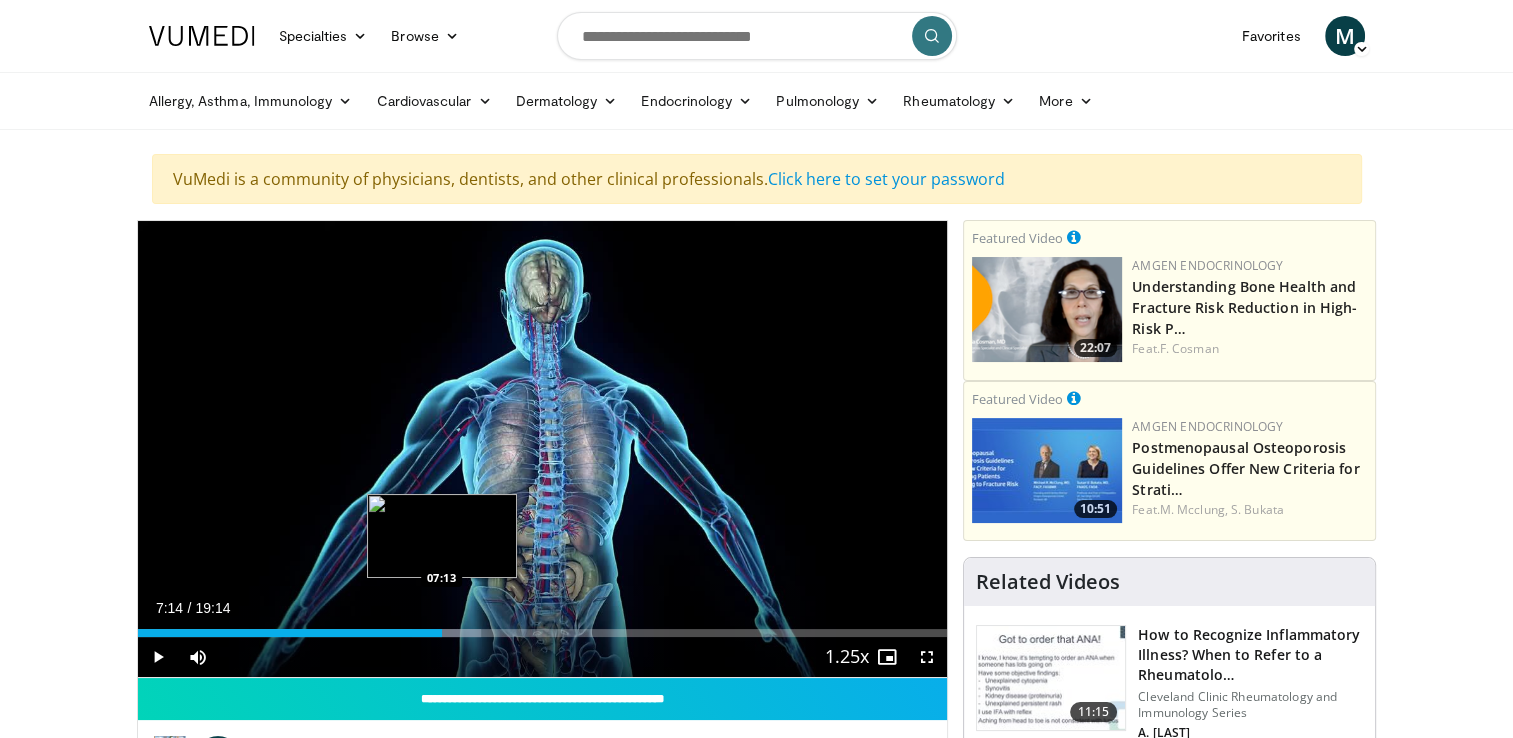 click on "Loaded :  42.37% 07:14 07:13" at bounding box center (543, 627) 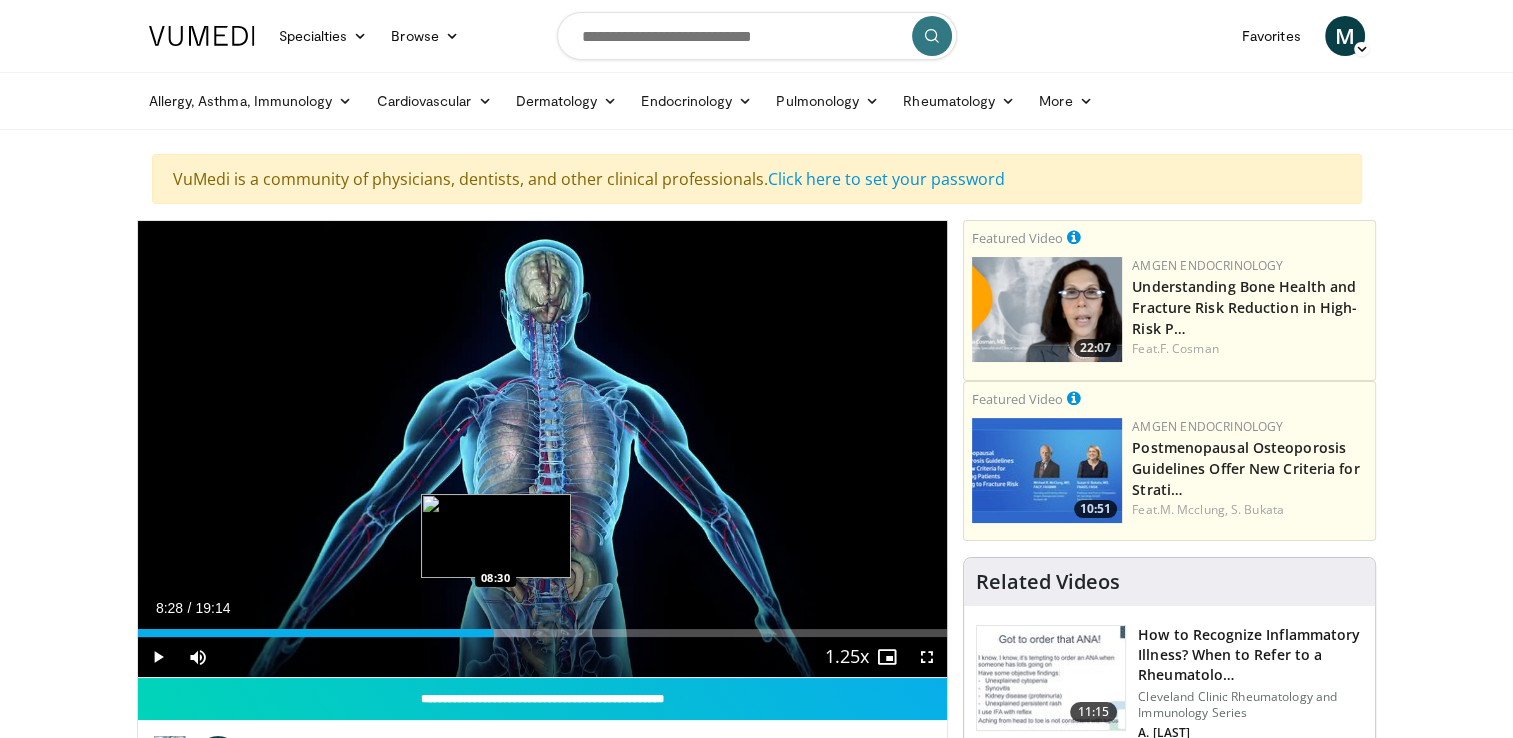 click at bounding box center [501, 633] 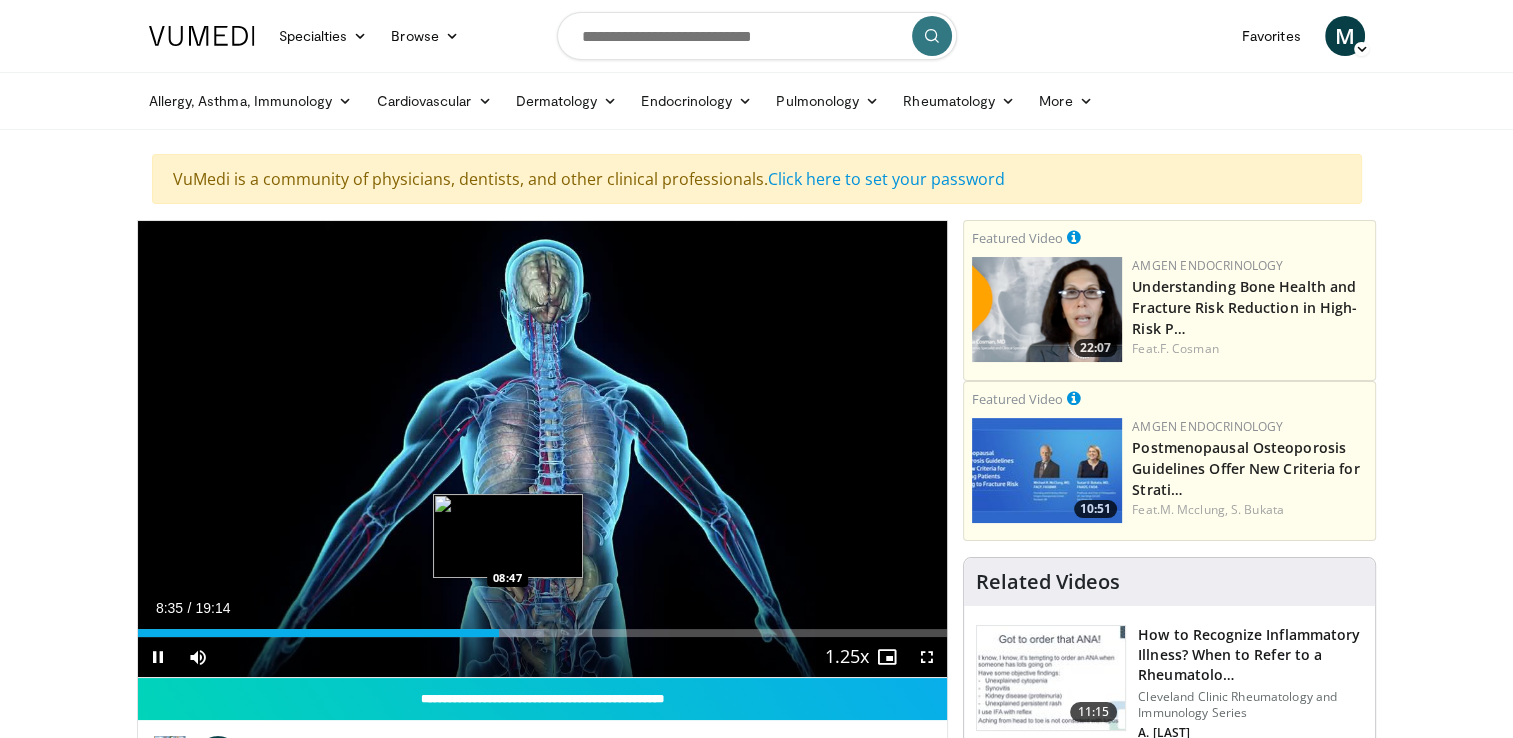 click on "**********" at bounding box center [543, 449] 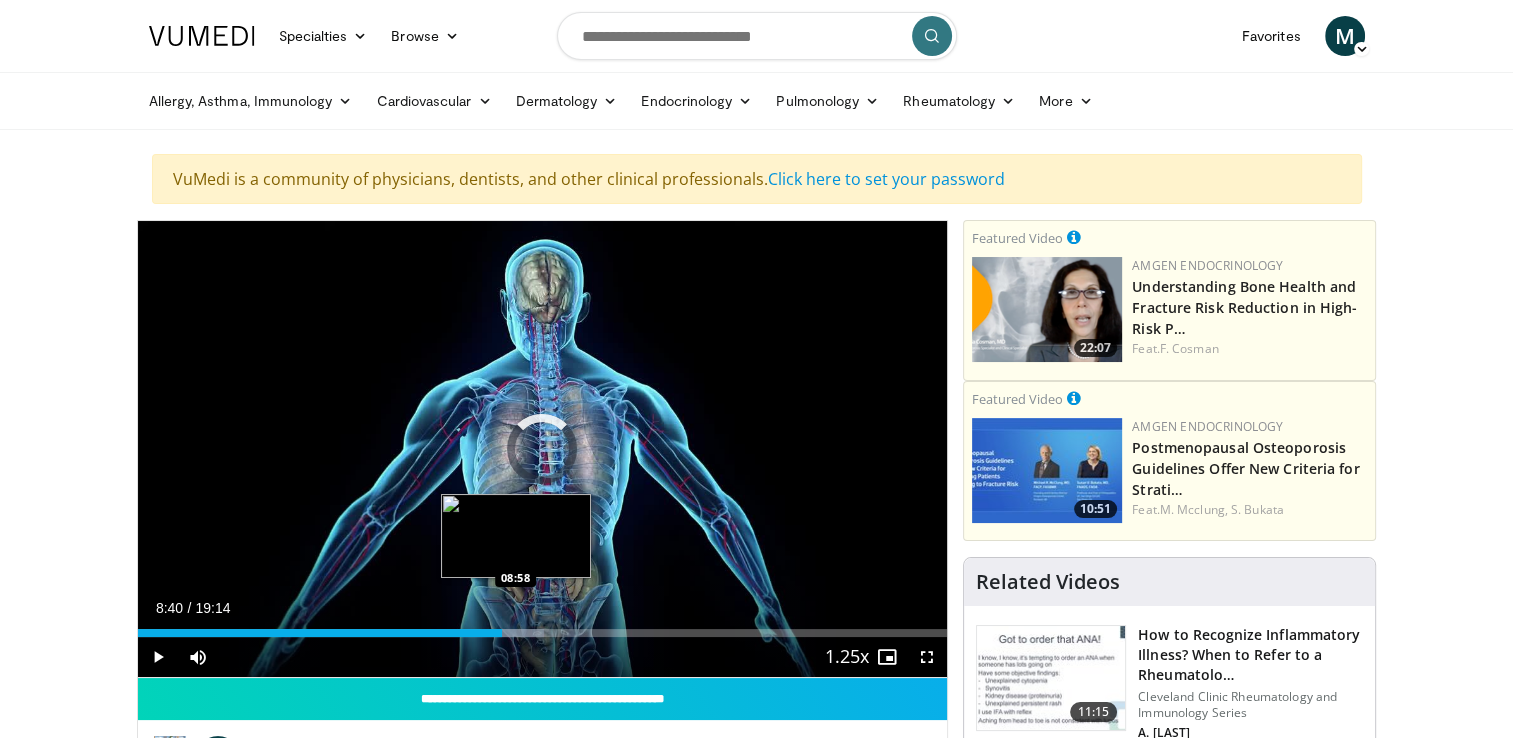 click on "Loaded :  50.24% 08:40 08:58" at bounding box center (543, 633) 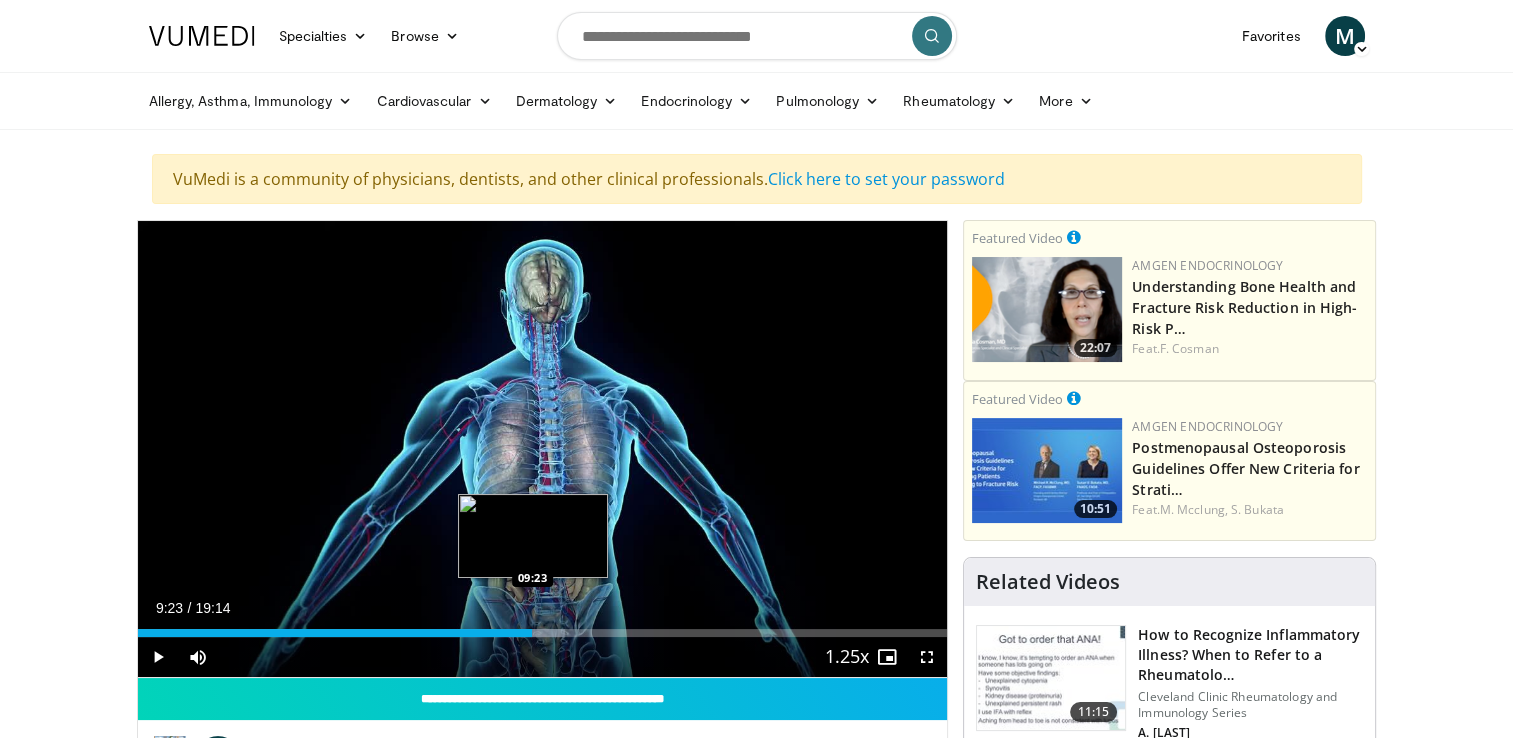 click on "Loaded :  52.75% 09:23 09:23" at bounding box center [543, 633] 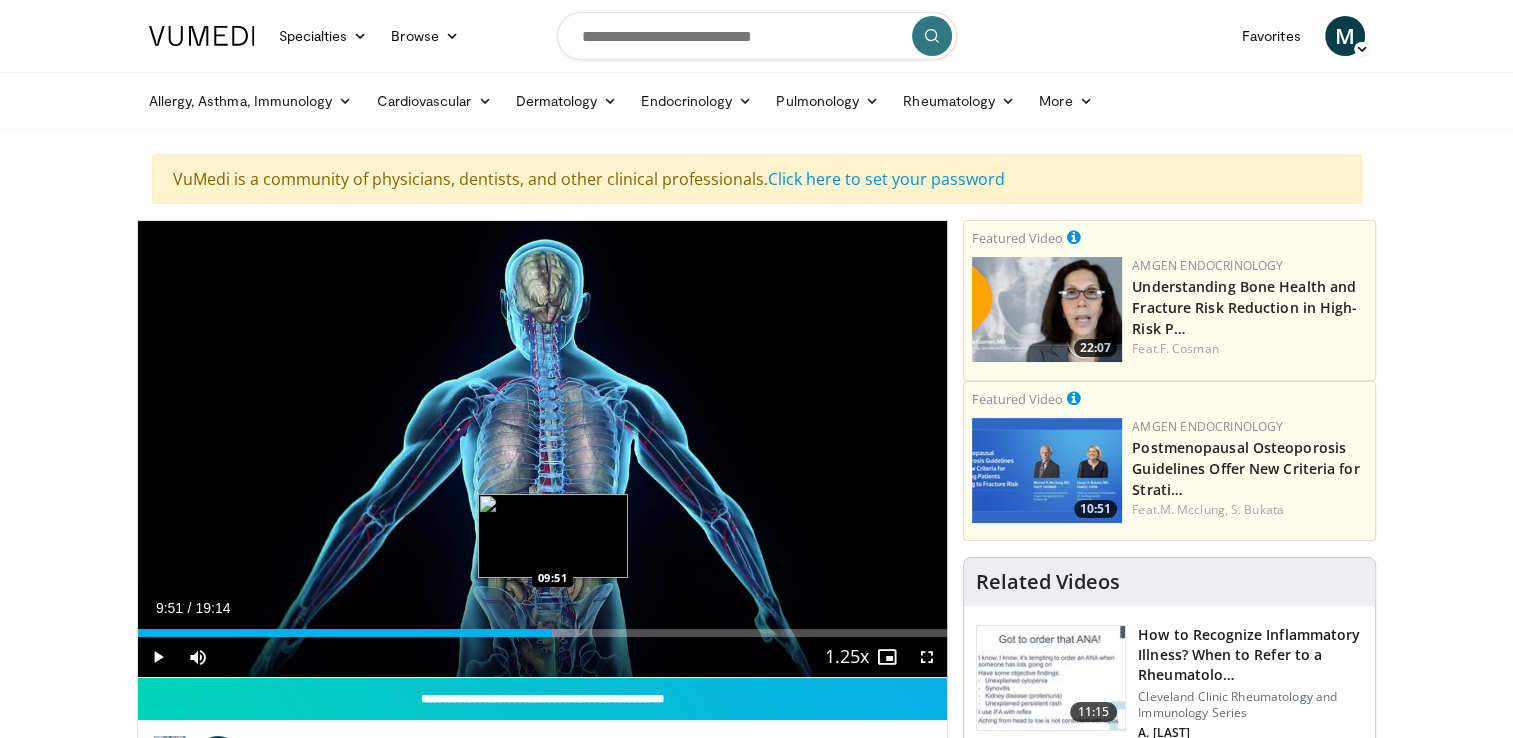 click on "Loaded :  54.48% 09:25 09:51" at bounding box center (543, 633) 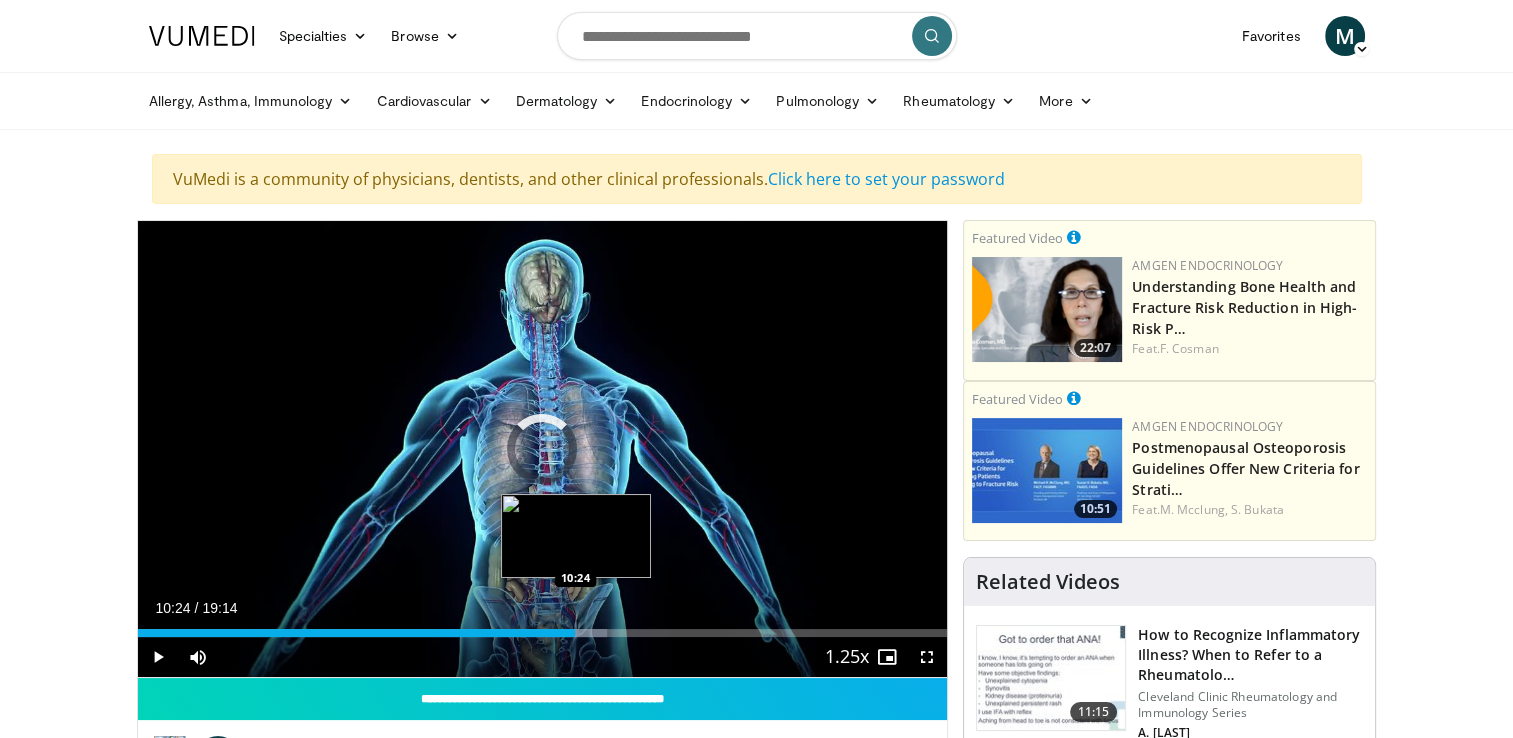 click at bounding box center [573, 633] 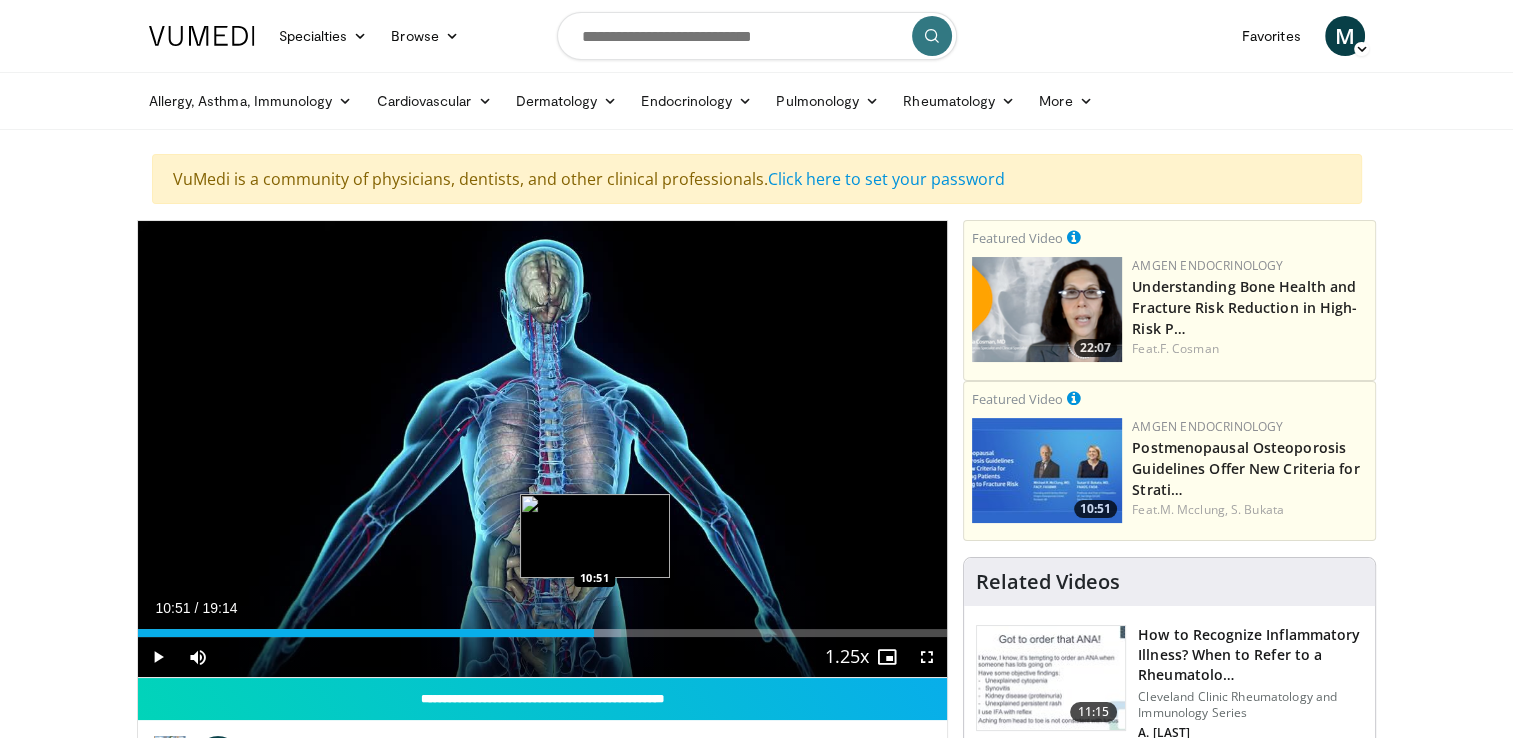 click on "Loaded :  59.67% 10:29 10:51" at bounding box center (543, 627) 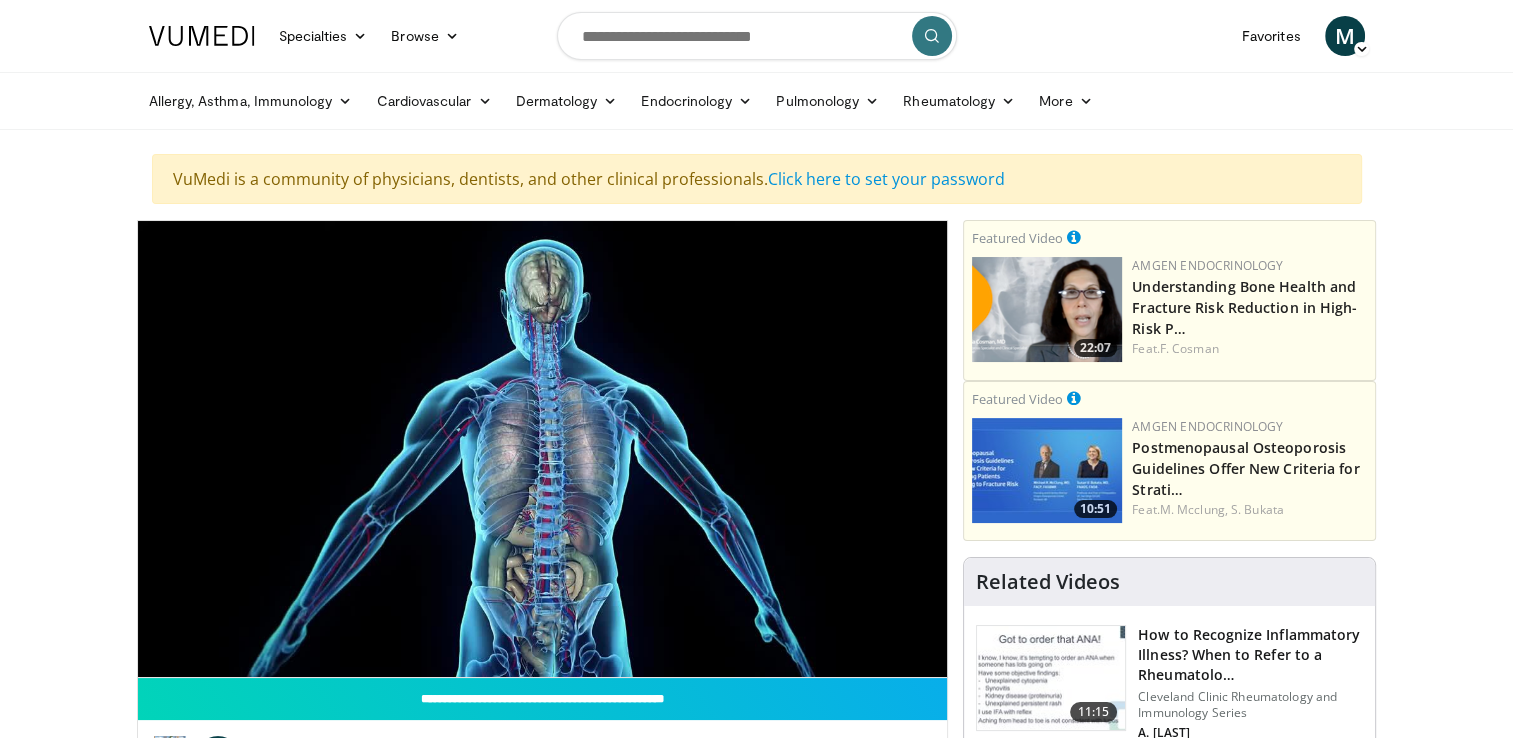 click on "**********" at bounding box center [543, 449] 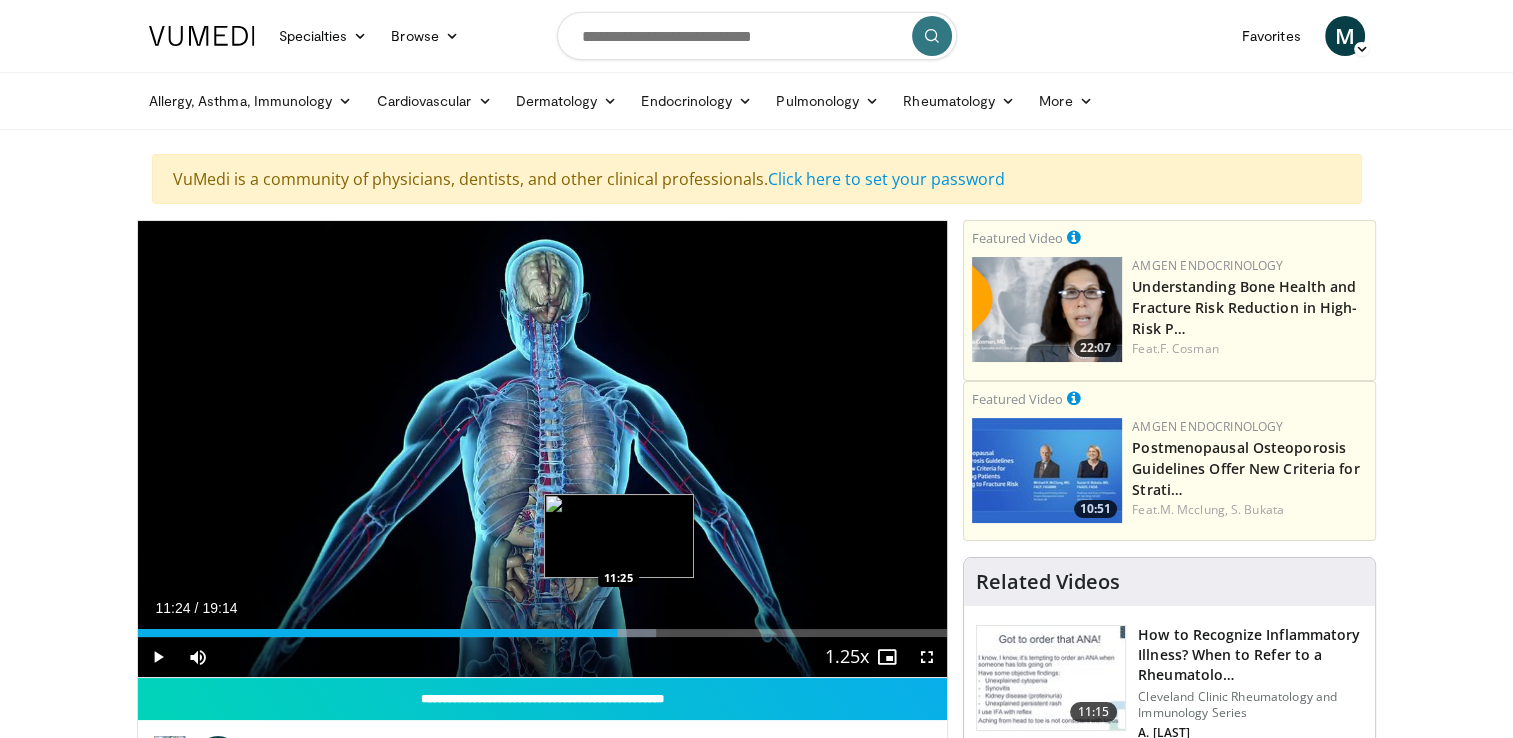 click at bounding box center [622, 633] 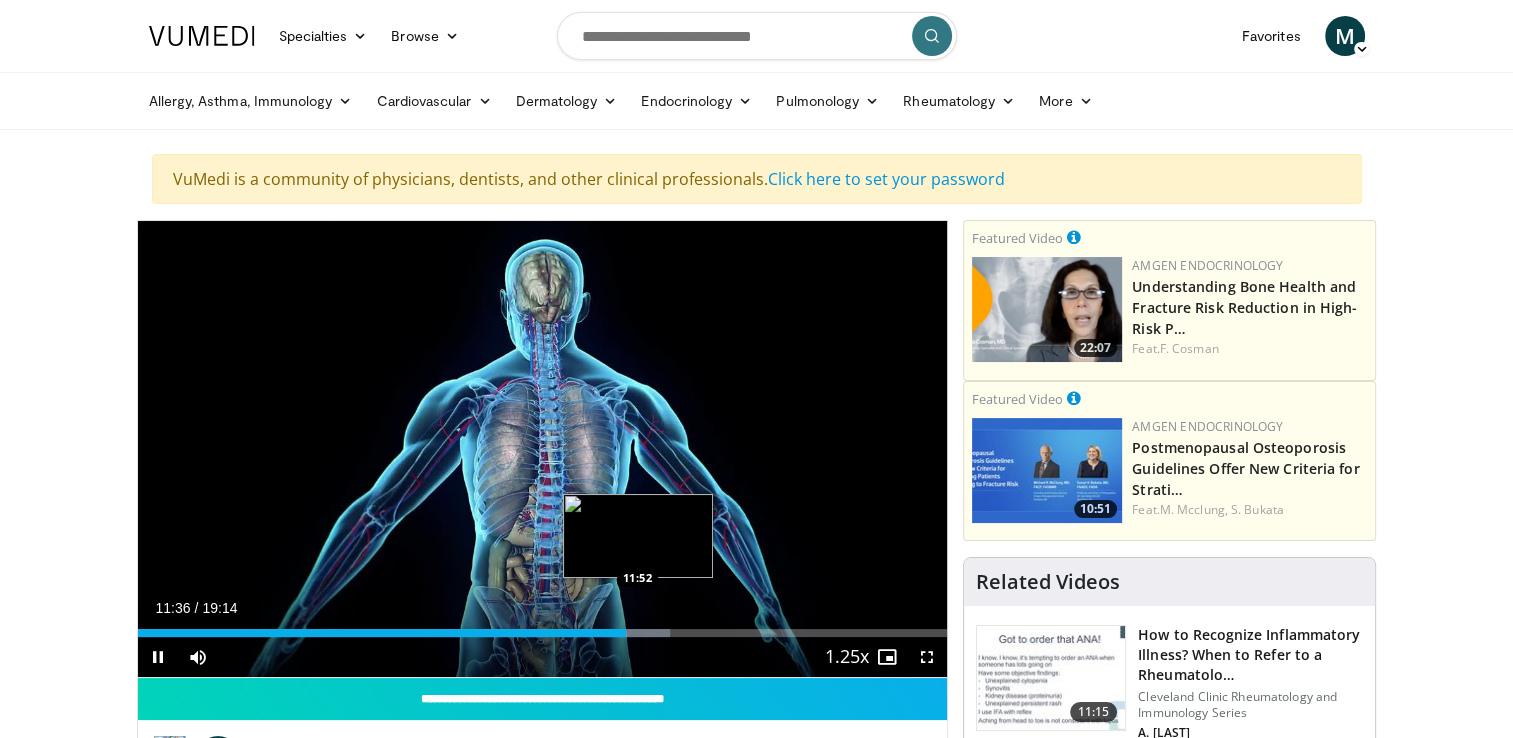click on "**********" at bounding box center [543, 449] 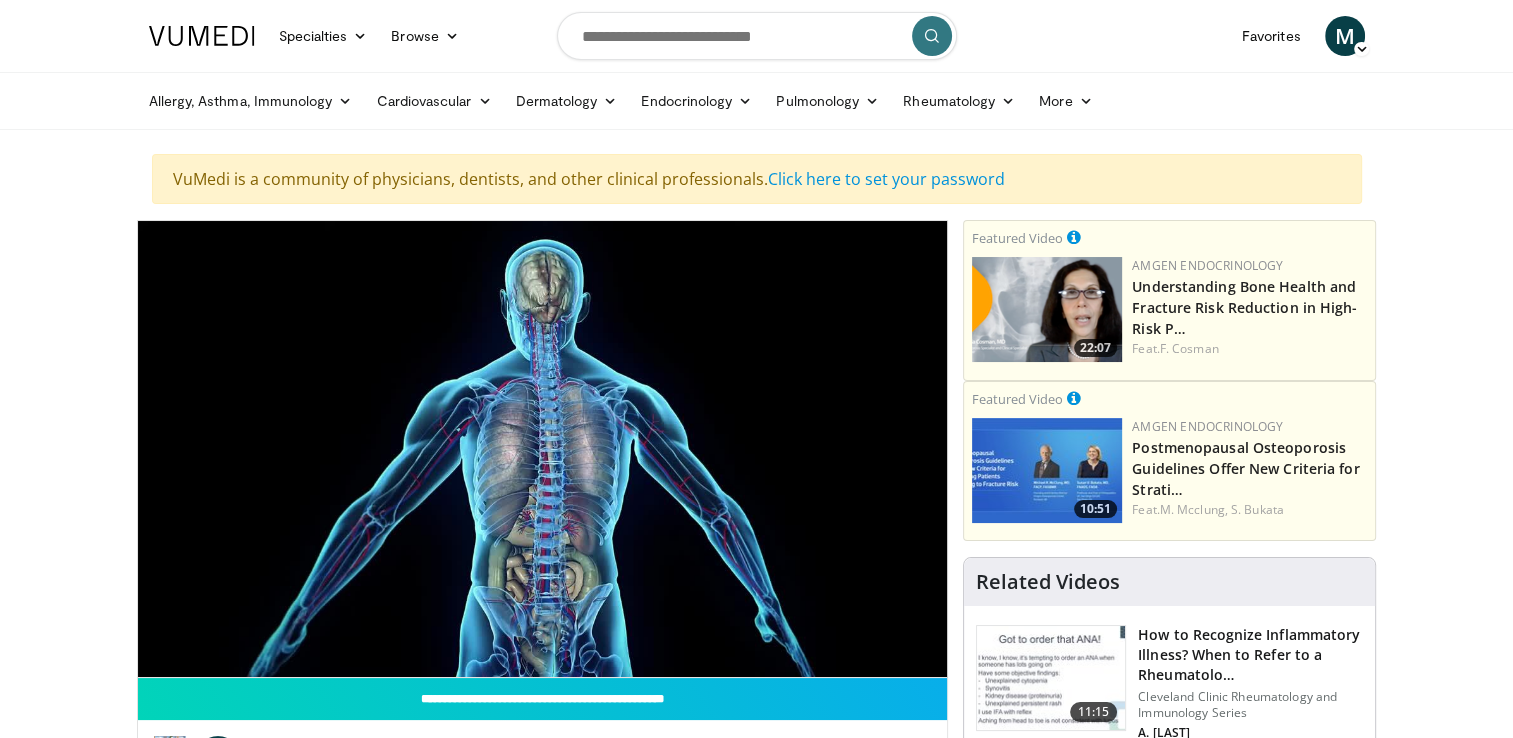 click on "**********" at bounding box center [543, 449] 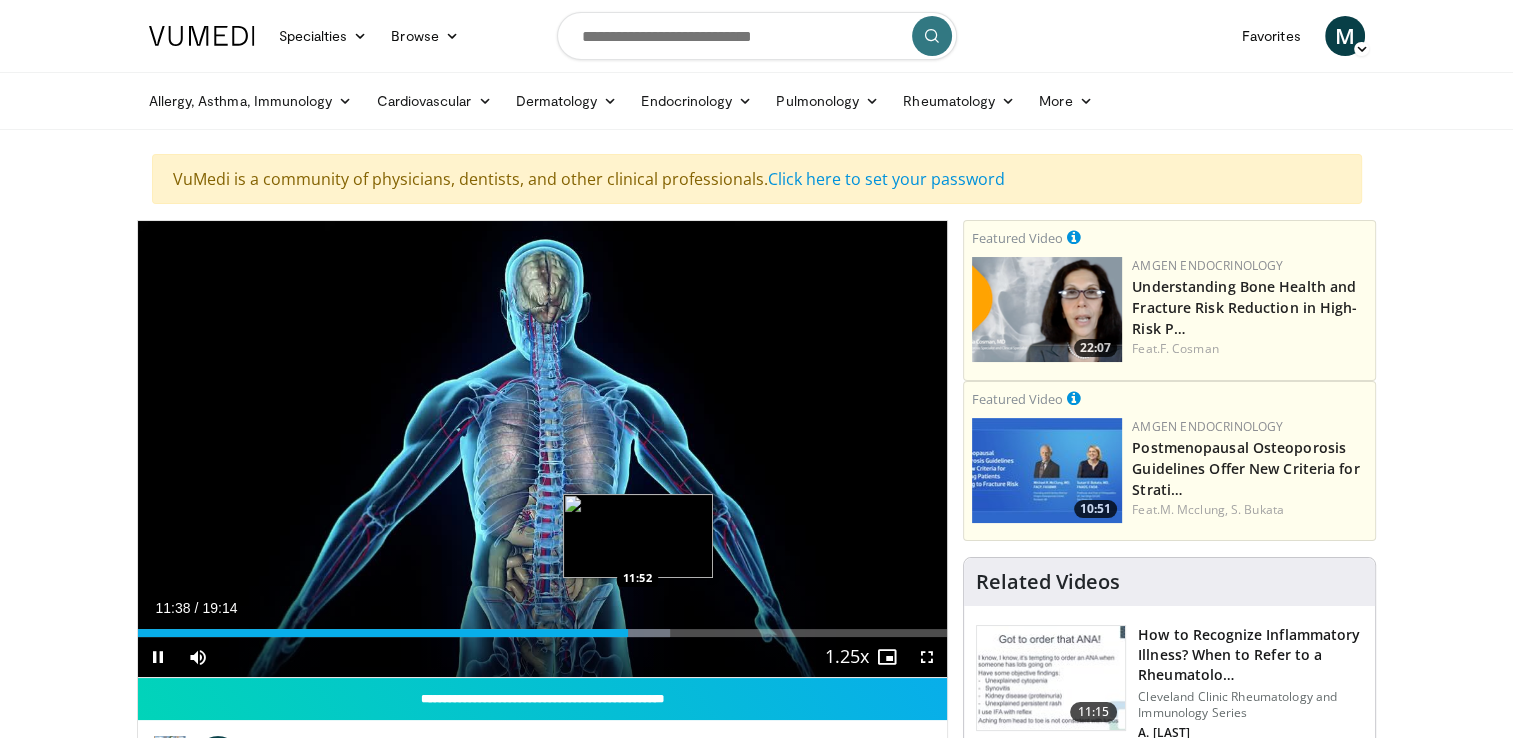 click on "**********" at bounding box center [543, 449] 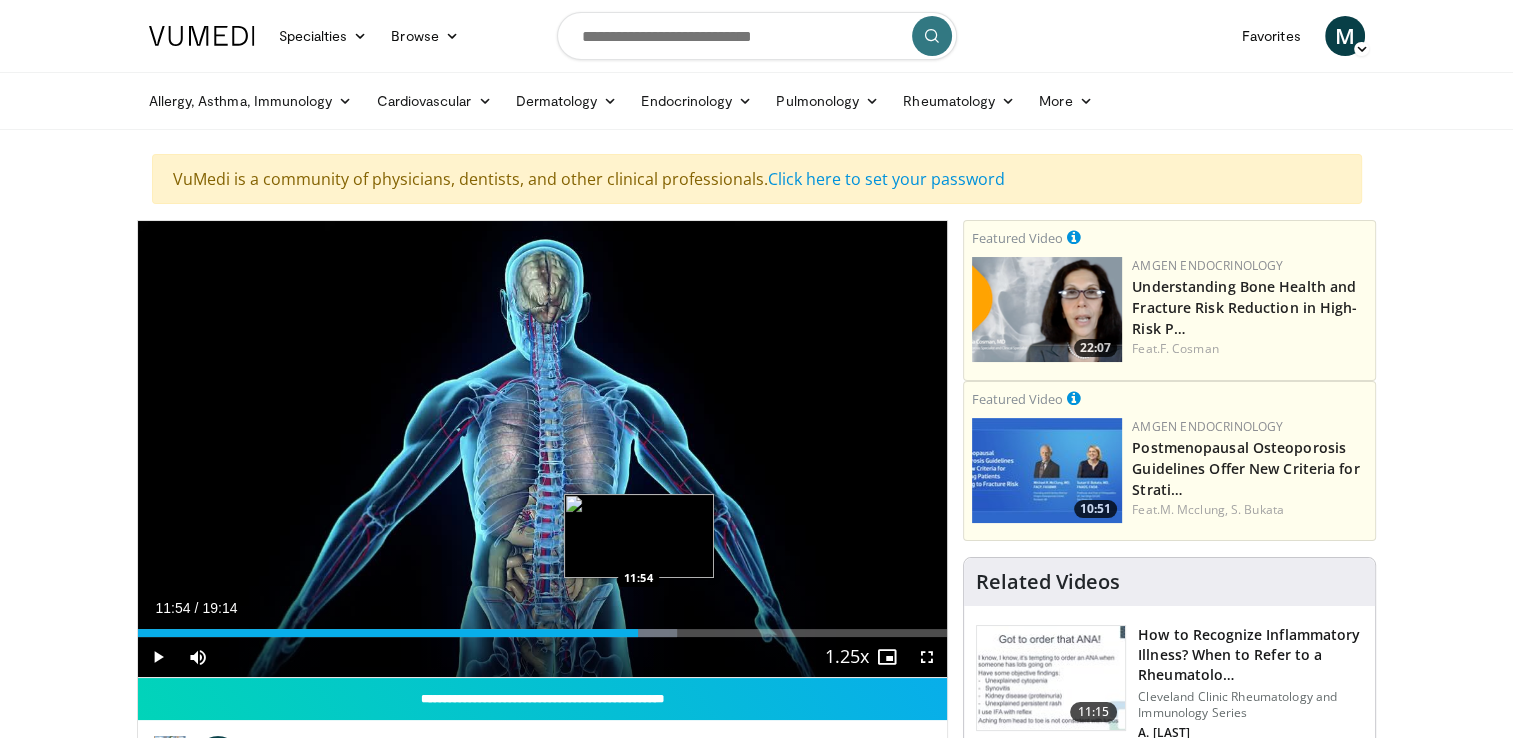 click on "Loaded :  66.59% 11:54 11:54" at bounding box center (543, 633) 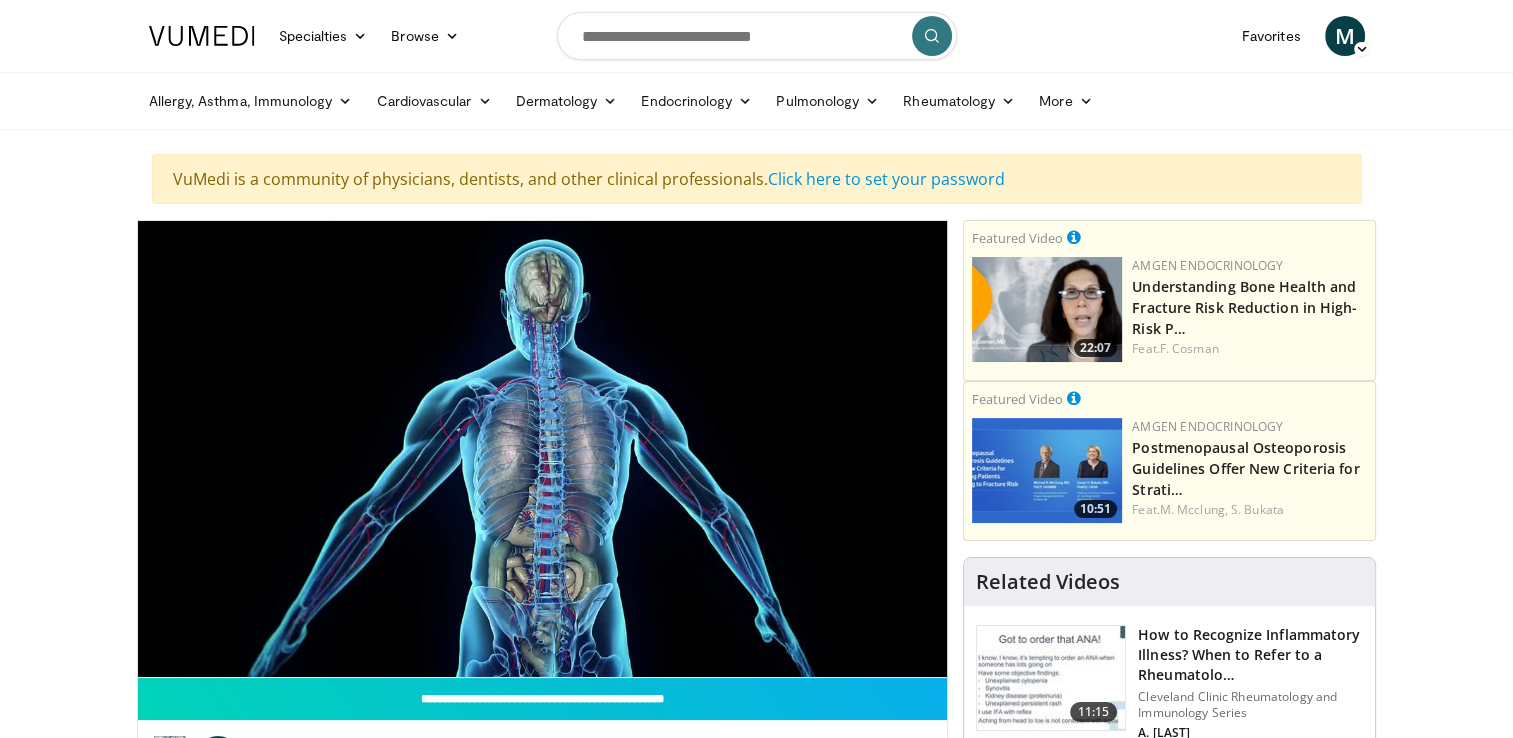 click at bounding box center (1051, 678) 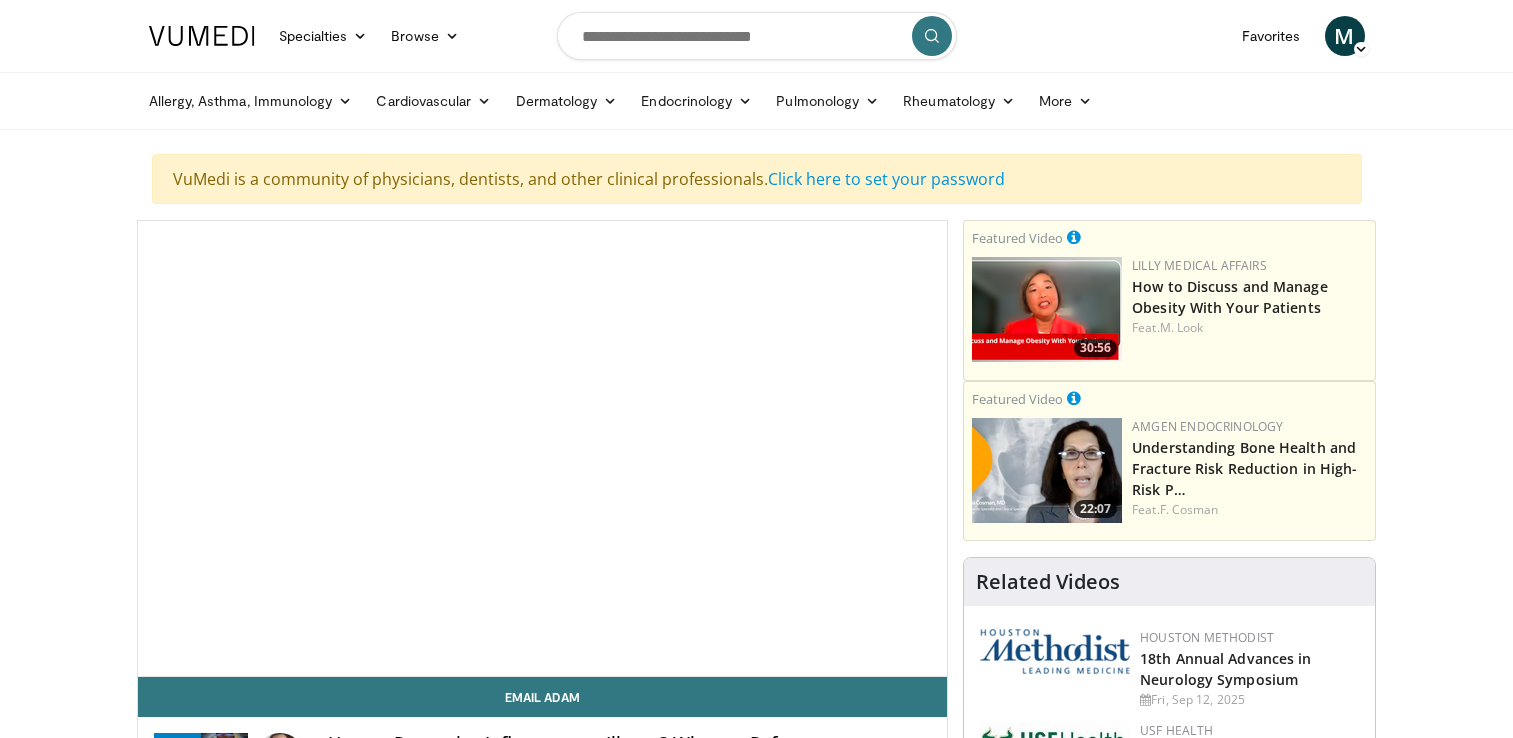 scroll, scrollTop: 0, scrollLeft: 0, axis: both 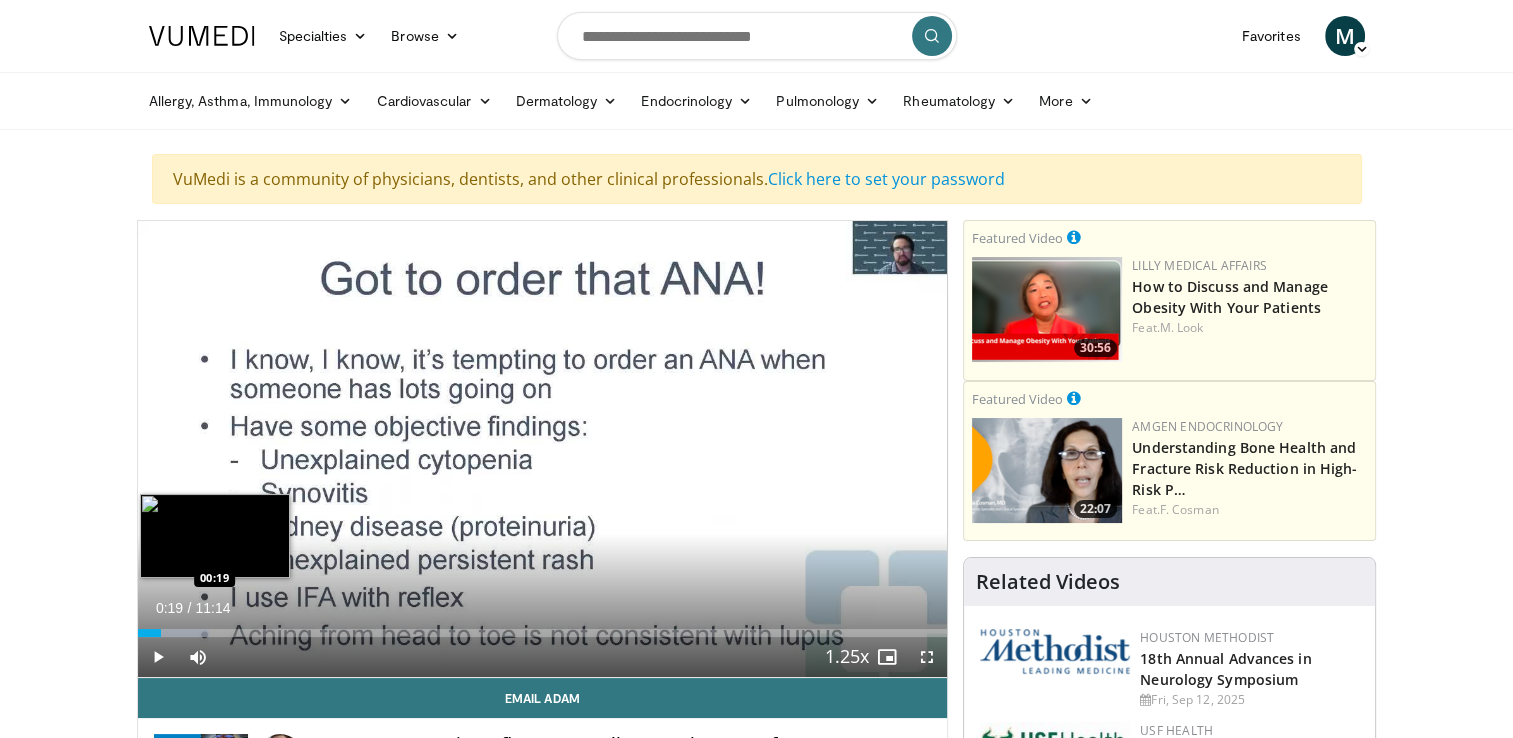 click at bounding box center [173, 633] 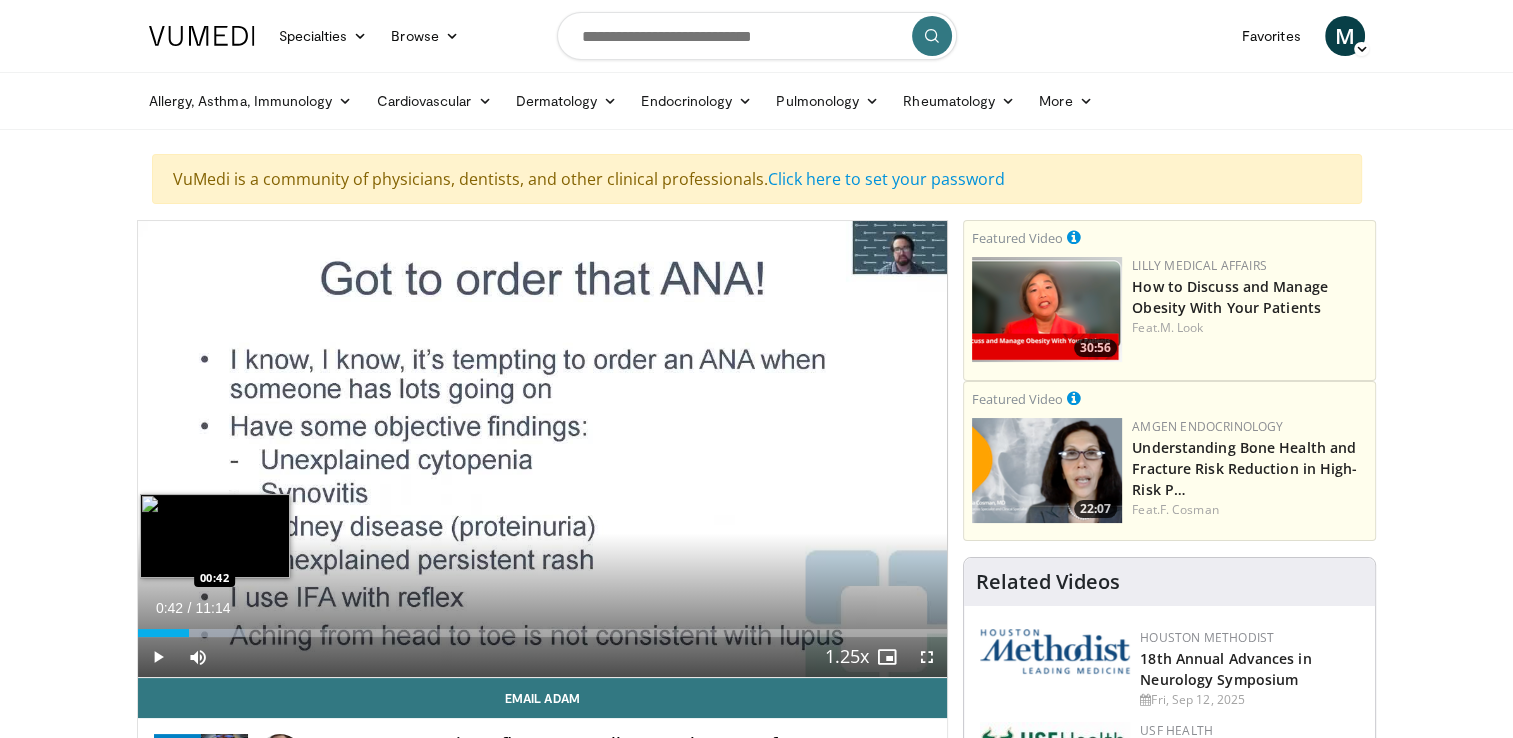 click on "Loaded :  13.24% 00:27 00:42" at bounding box center [543, 633] 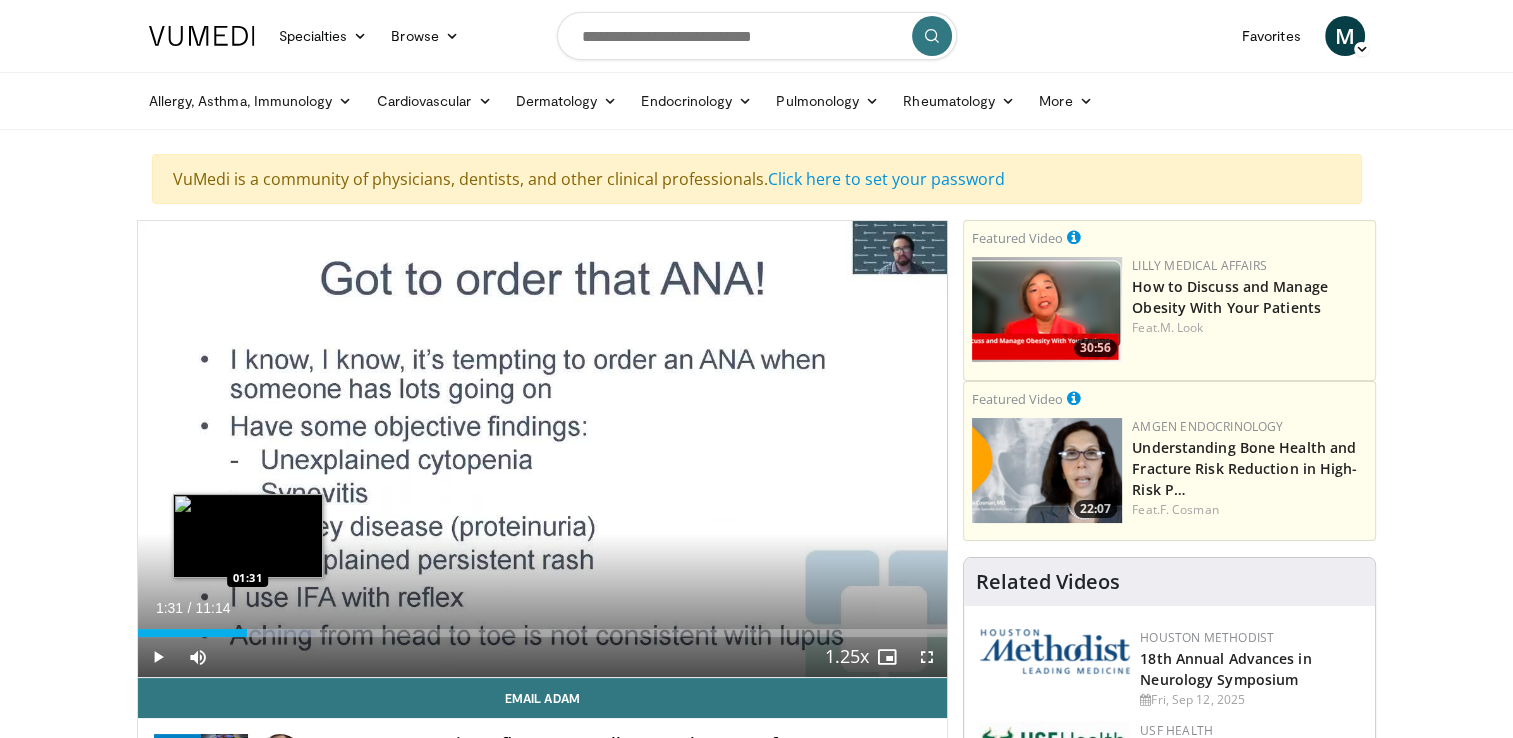 click at bounding box center [257, 633] 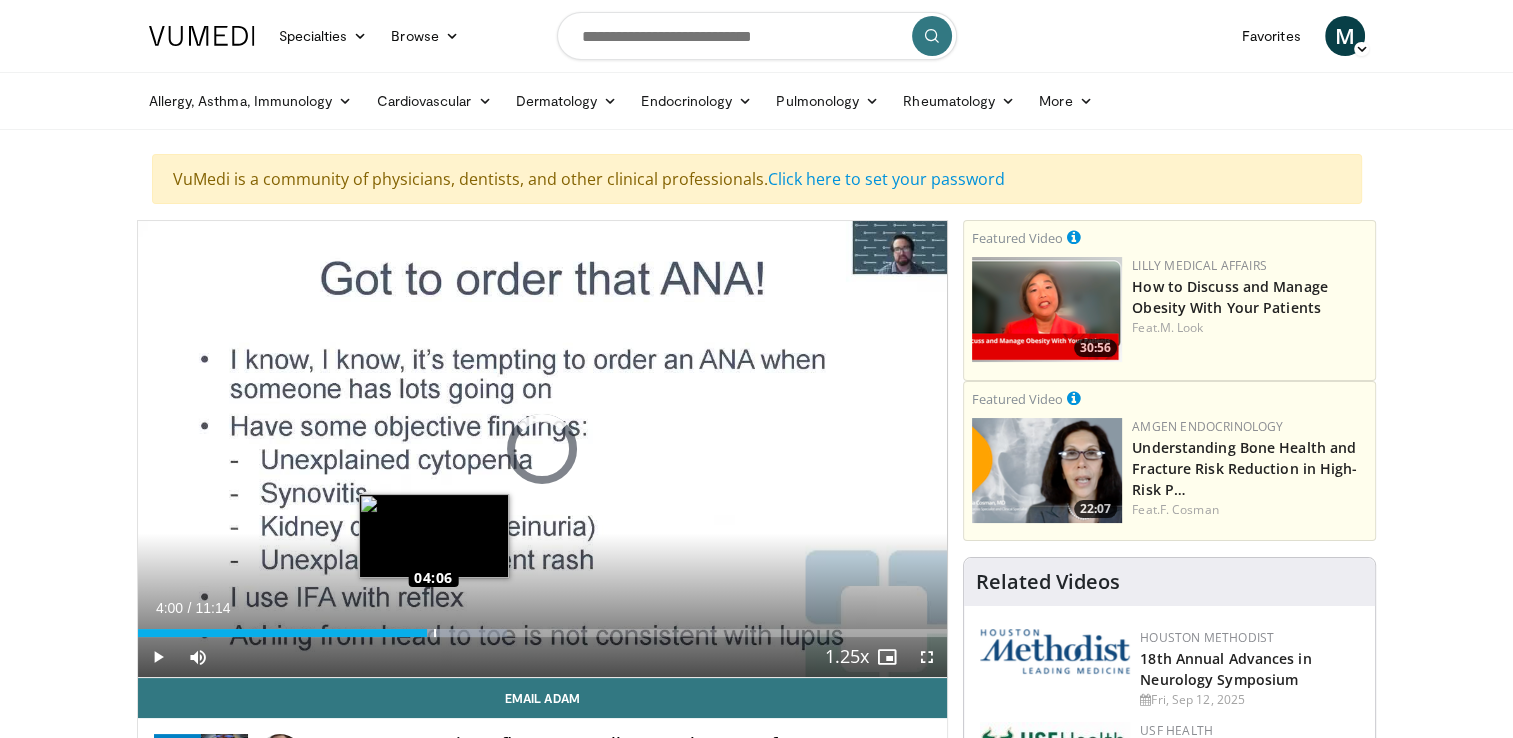 click on "Loaded :  45.61% 04:06 04:06" at bounding box center [543, 633] 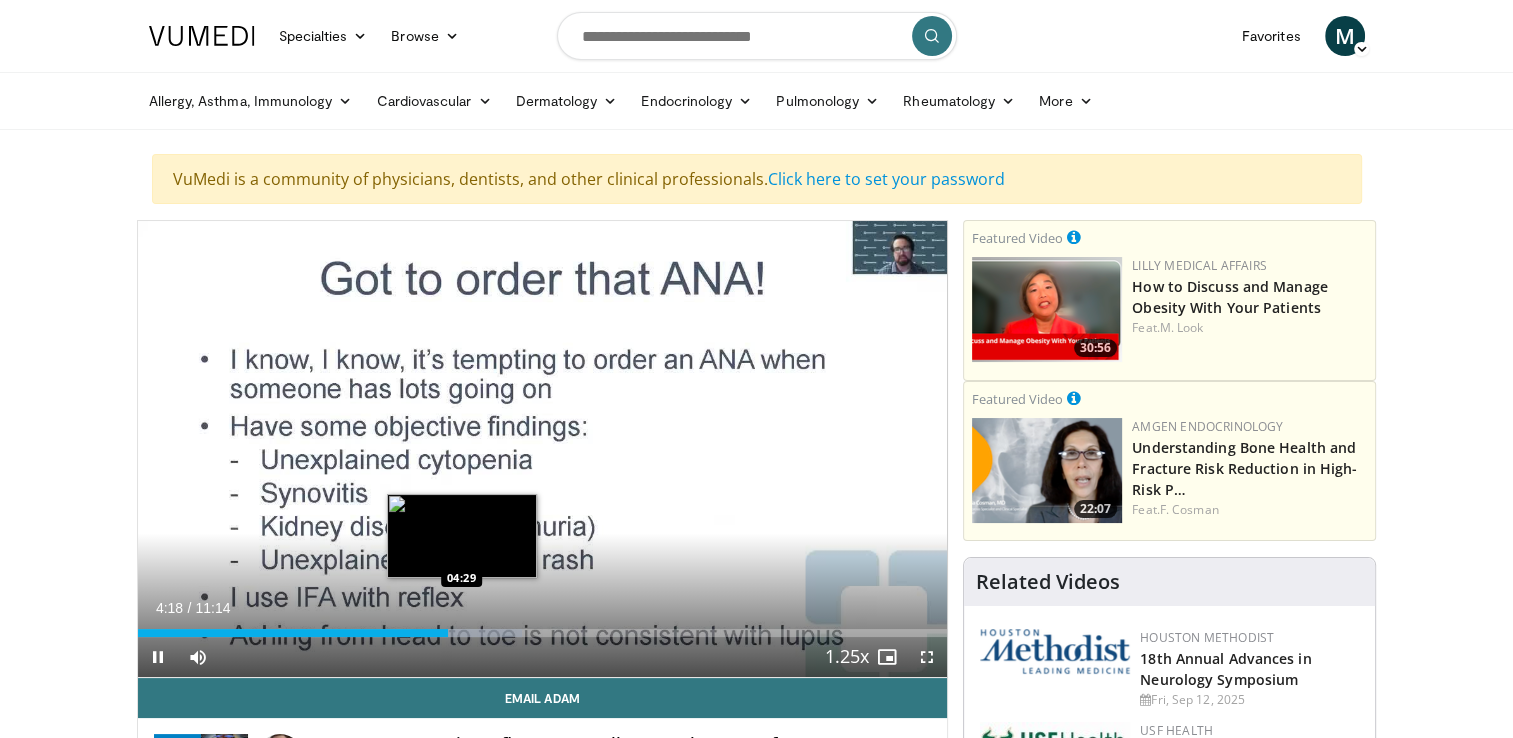 click on "Loaded :  47.47% 04:18 04:29" at bounding box center [543, 633] 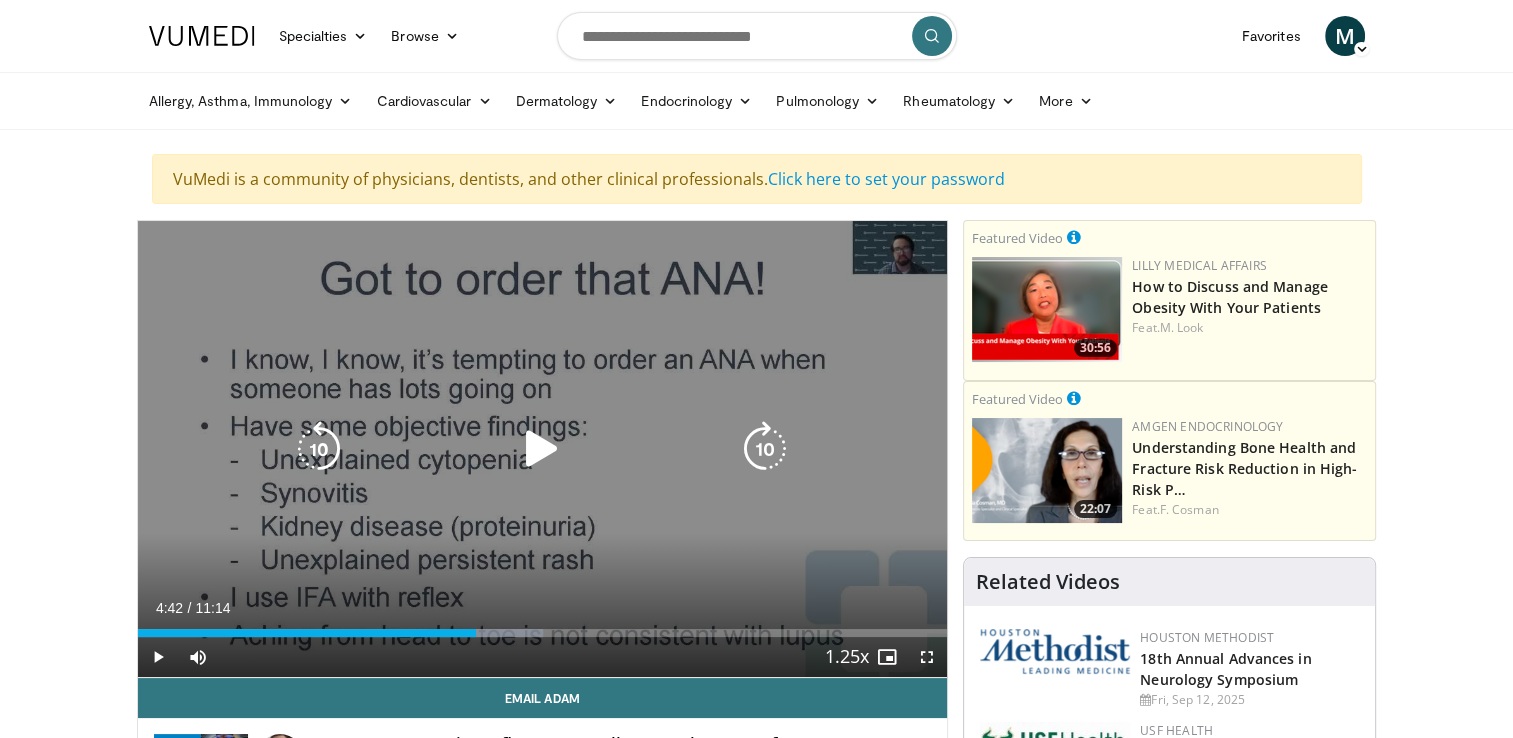 click on "Loaded :  50.03% 04:42 04:41" at bounding box center [543, 633] 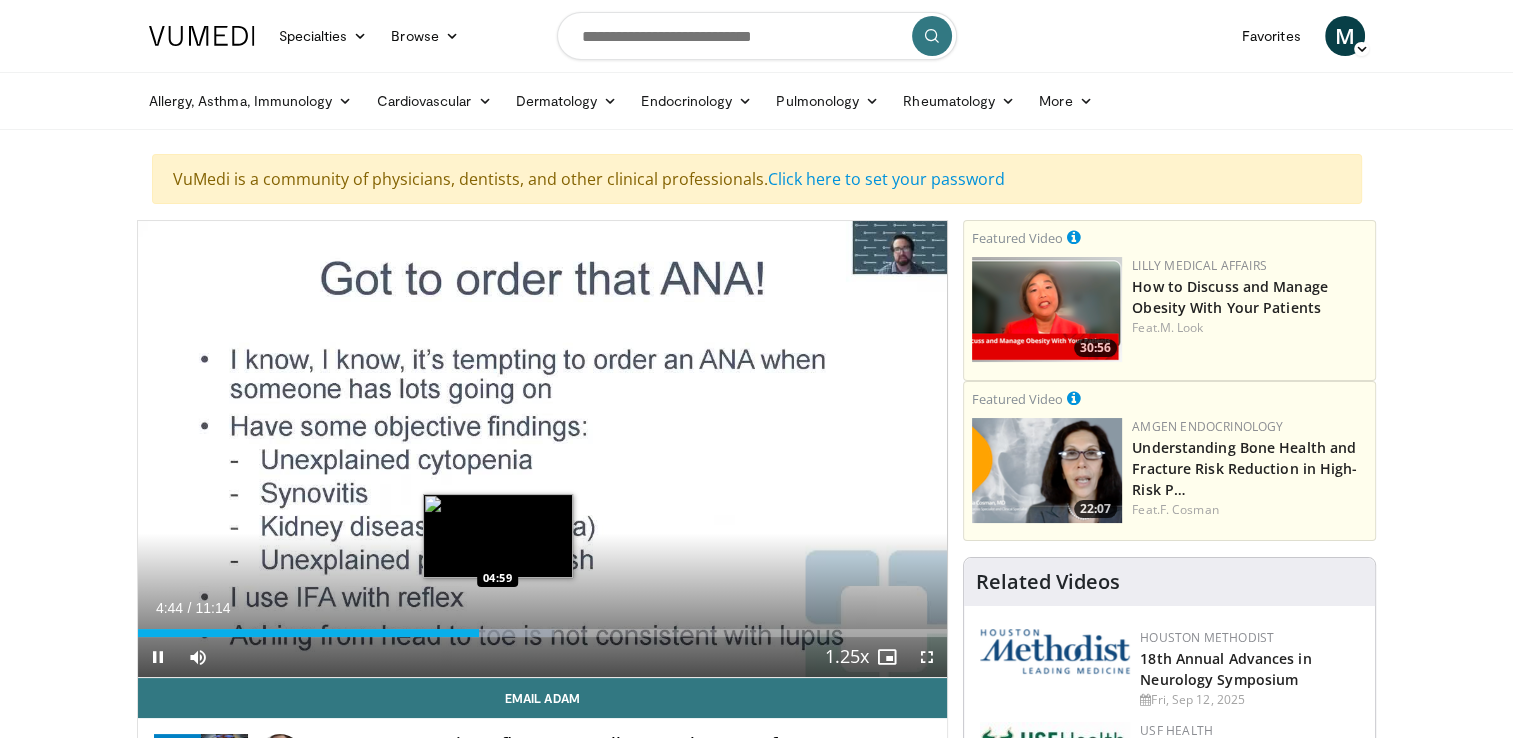 click on "**********" at bounding box center (543, 449) 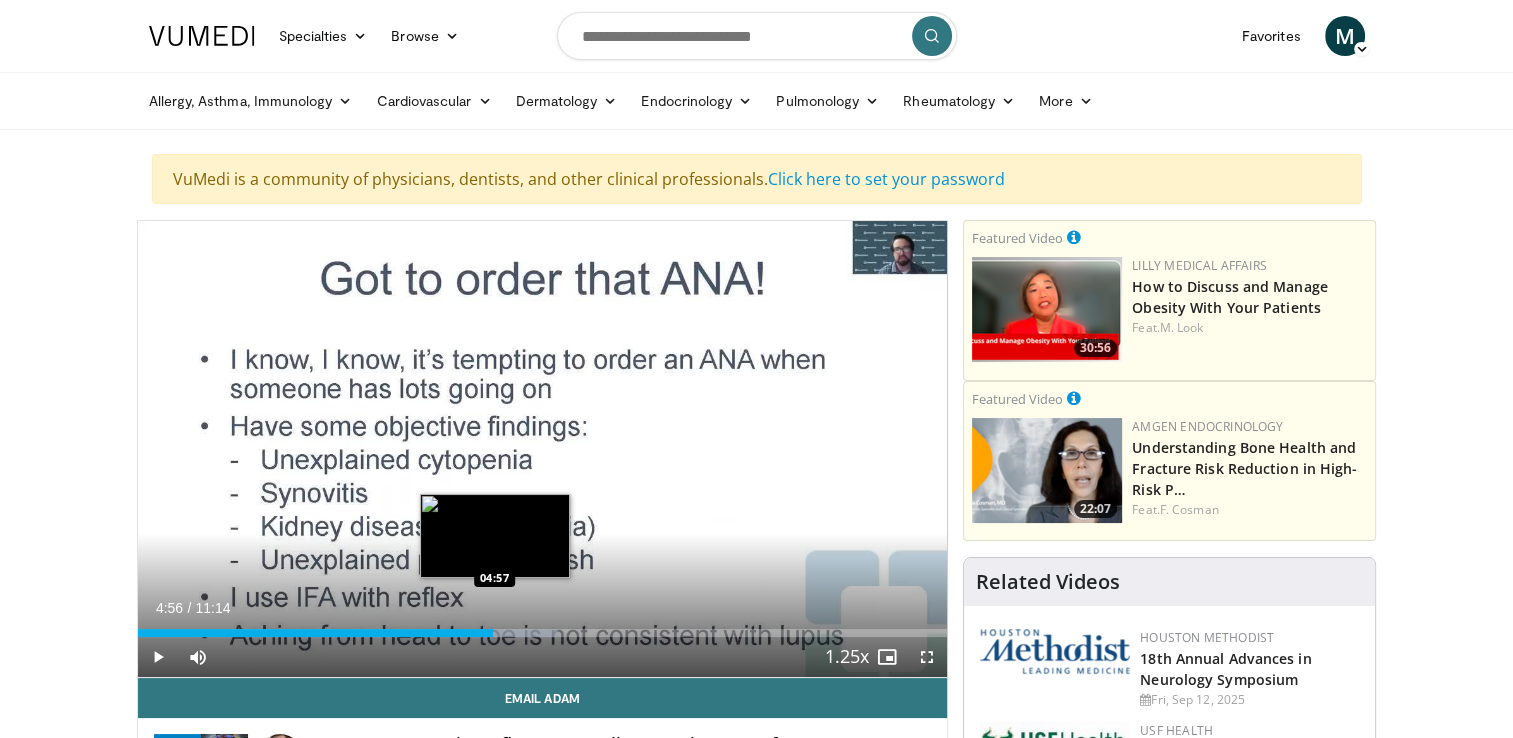 click on "Loaded :  51.92% 04:56 04:57" at bounding box center [543, 633] 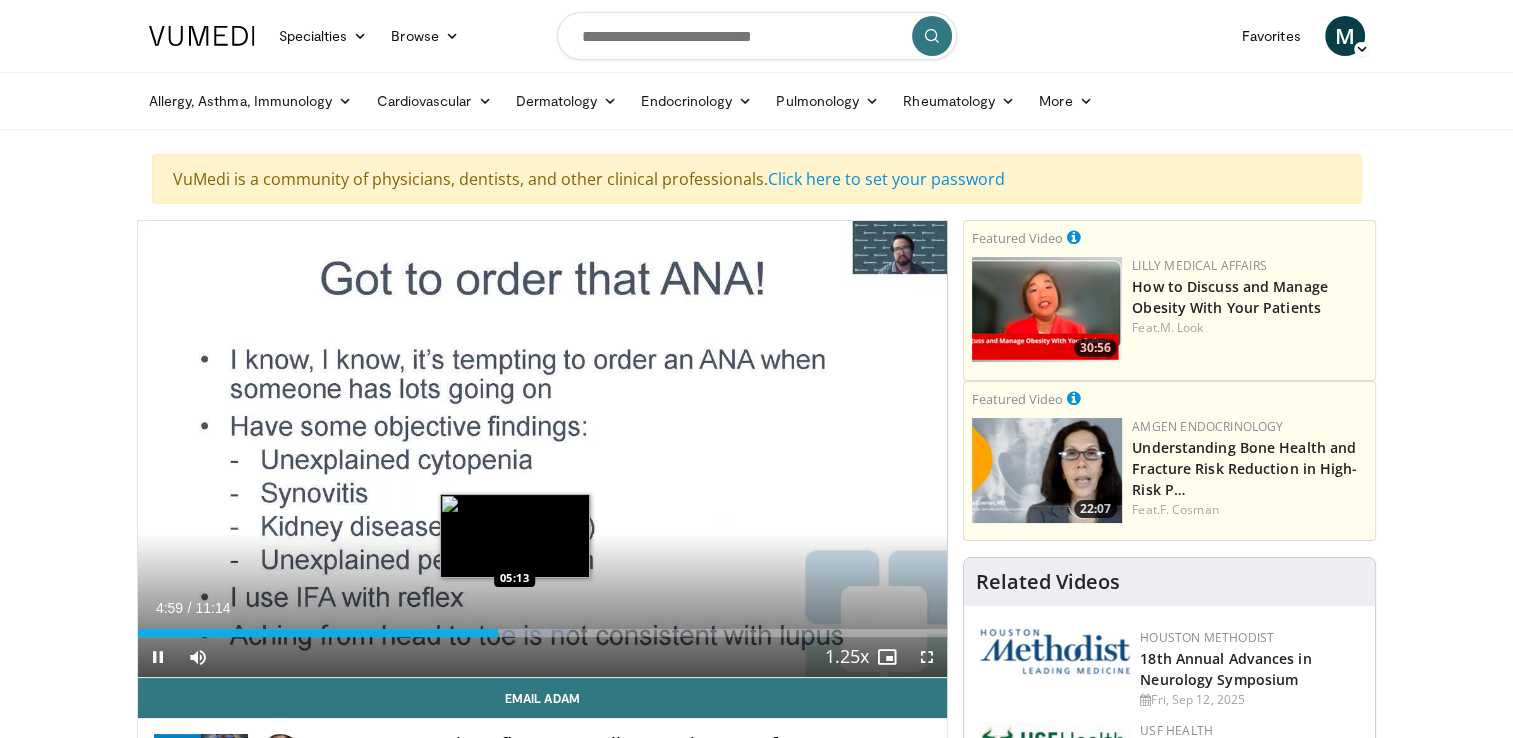 click at bounding box center (514, 633) 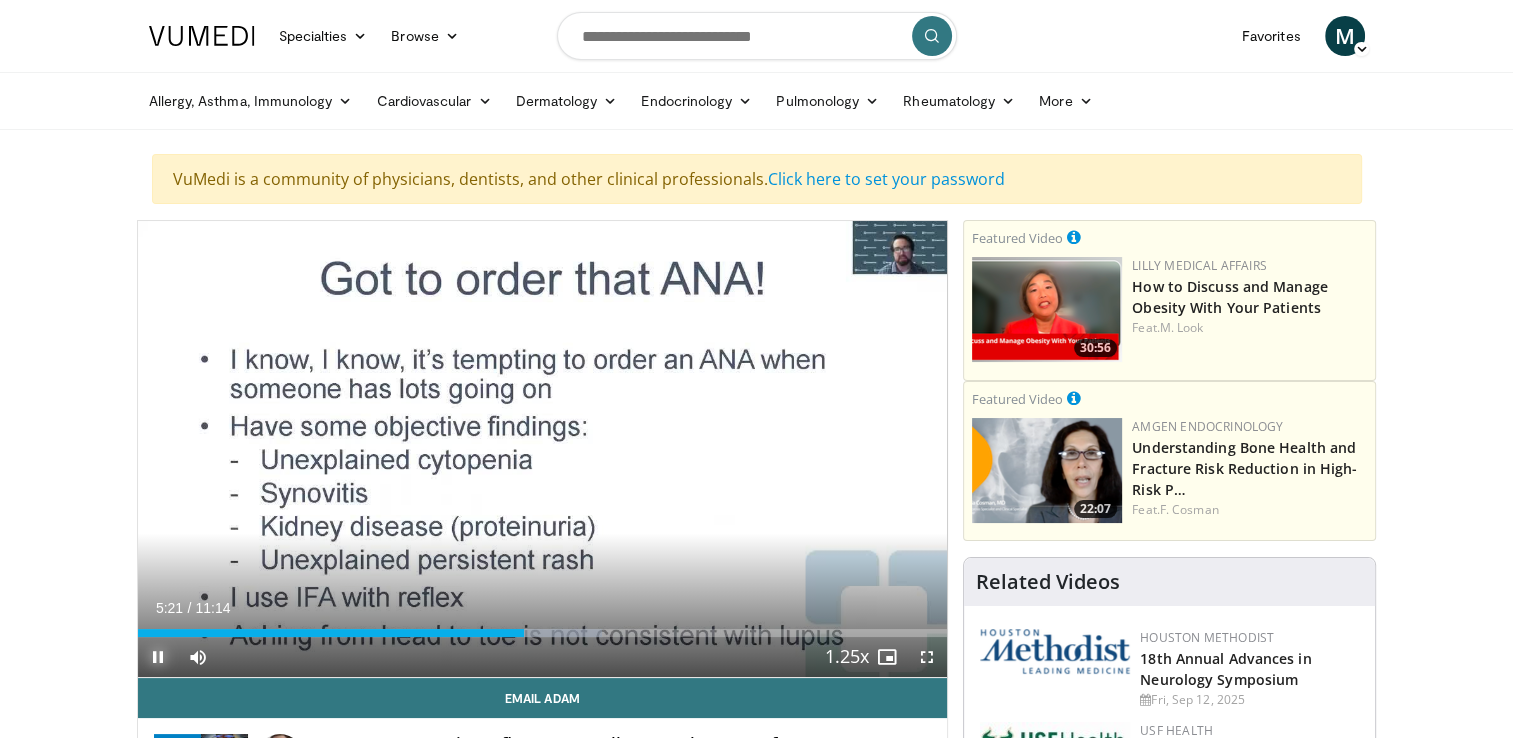 click at bounding box center [158, 657] 